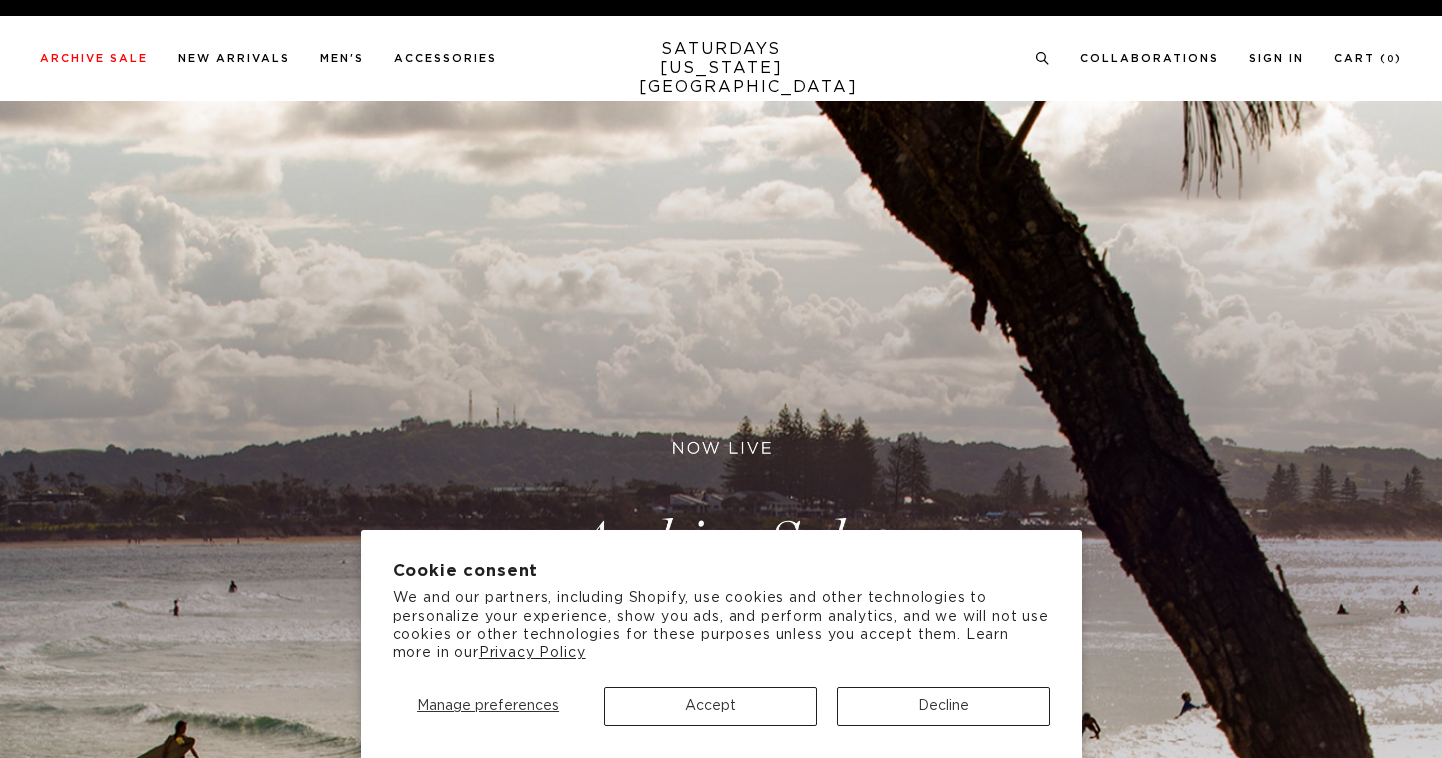 scroll, scrollTop: 0, scrollLeft: 0, axis: both 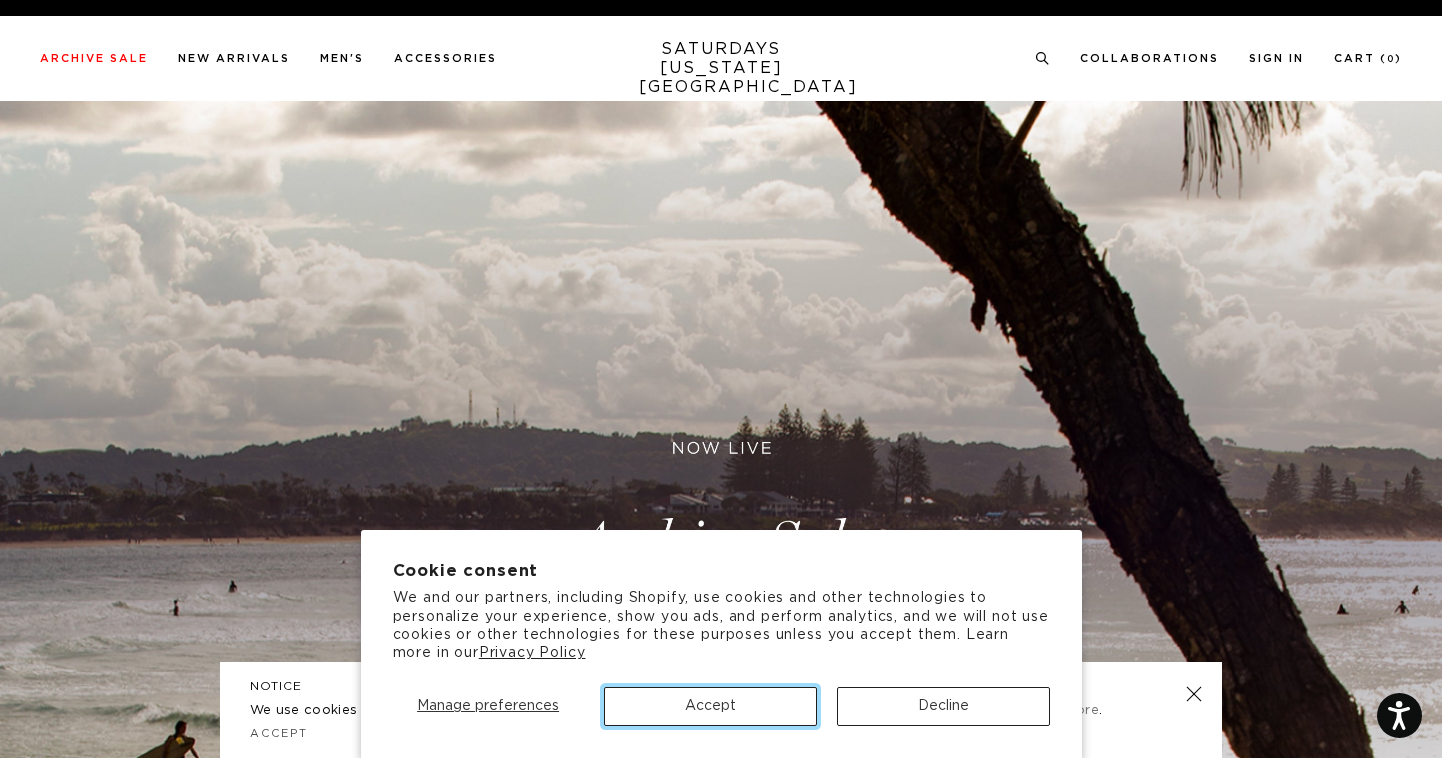 click on "Accept" at bounding box center (710, 706) 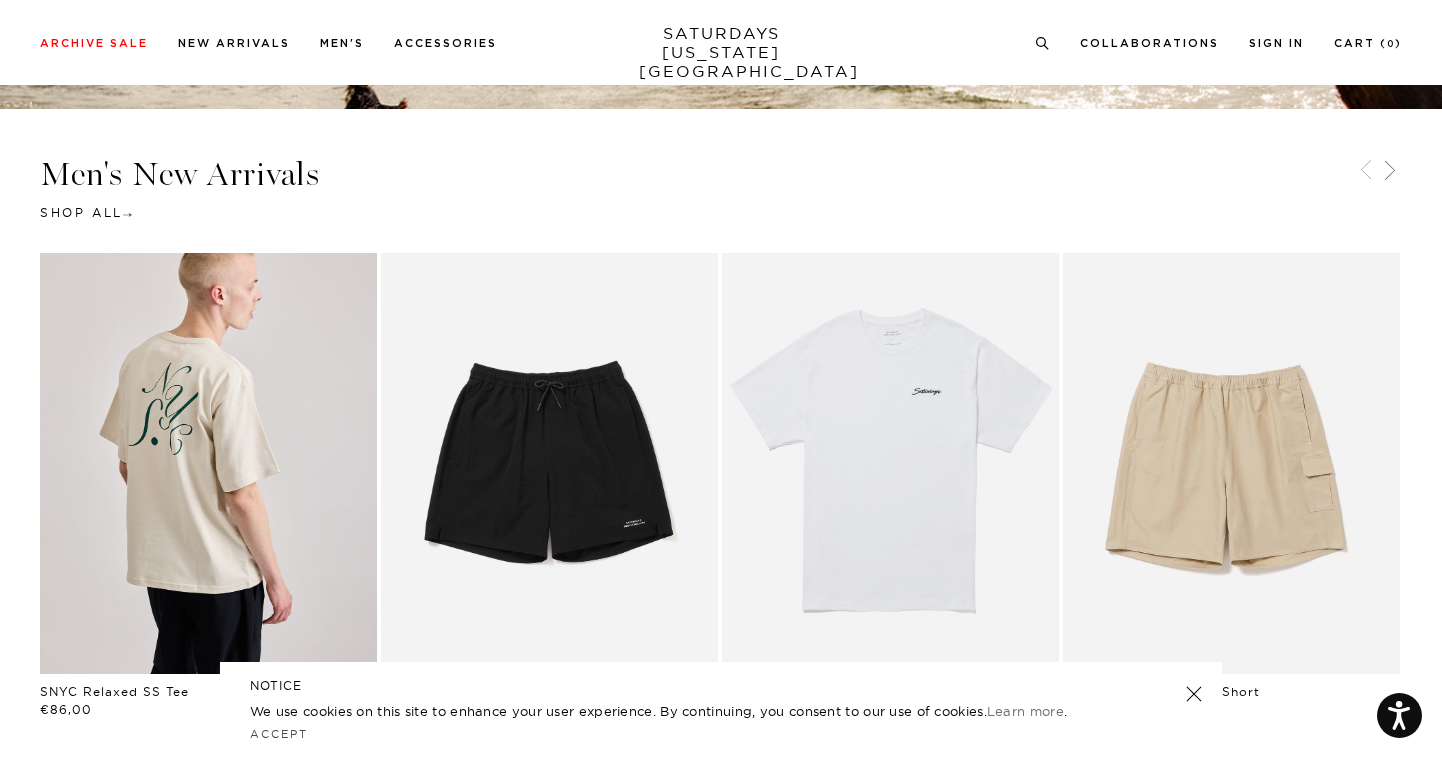 scroll, scrollTop: 873, scrollLeft: 0, axis: vertical 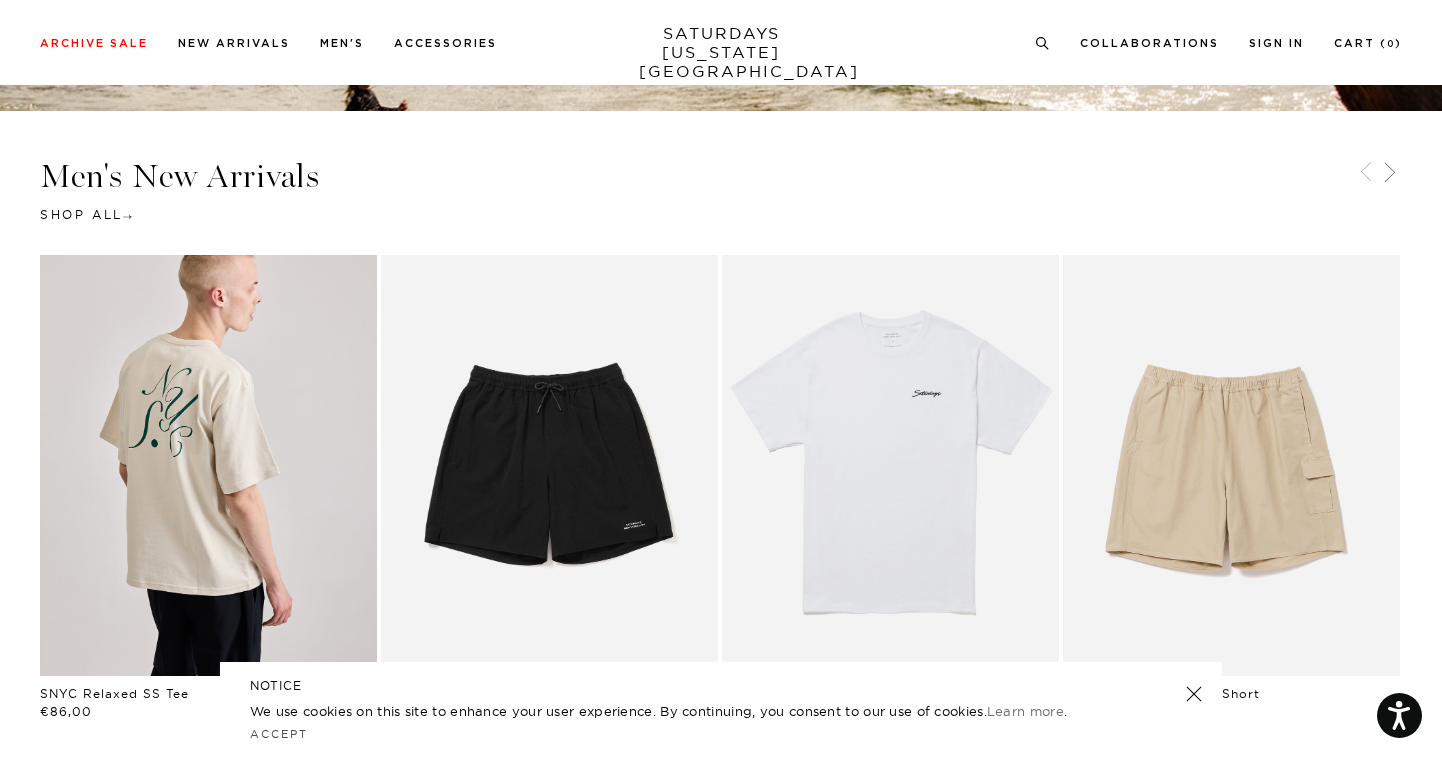 click on "Accessibility Screen-Reader Guide, Feedback, and Issue Reporting | New window Cookie consent We and our partners, including Shopify, use cookies and other technologies to personalize your experience, show you ads, and perform analytics, and we will not use cookies or other technologies for these purposes unless you accept them. Learn more in our   Privacy Policy Manage preferences Accept Decline
Enjoy Complimentary Shipping on Orders Over $150  (Contiguous 48 States Only)
Archive Sale
Men's
Tees
Shirts" at bounding box center (721, 1455) 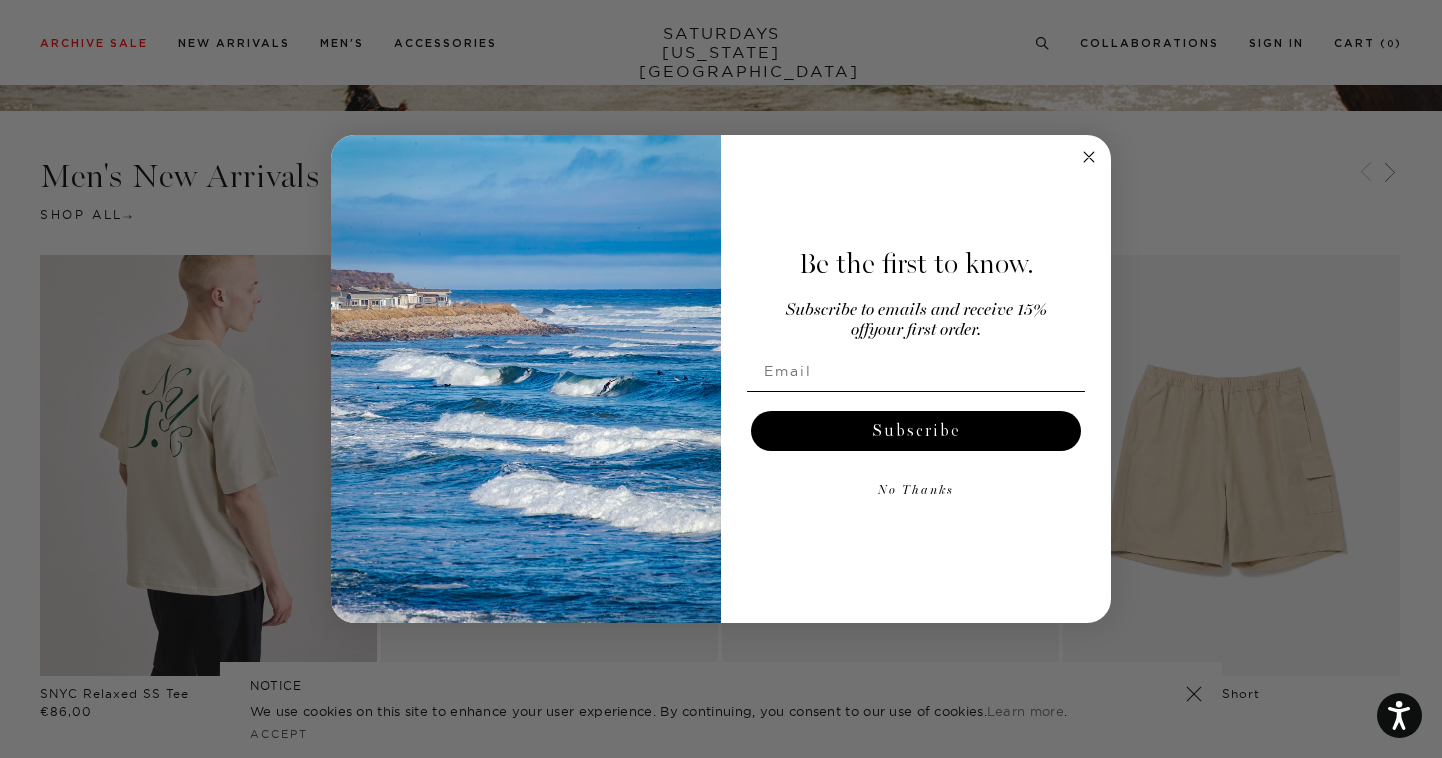 click 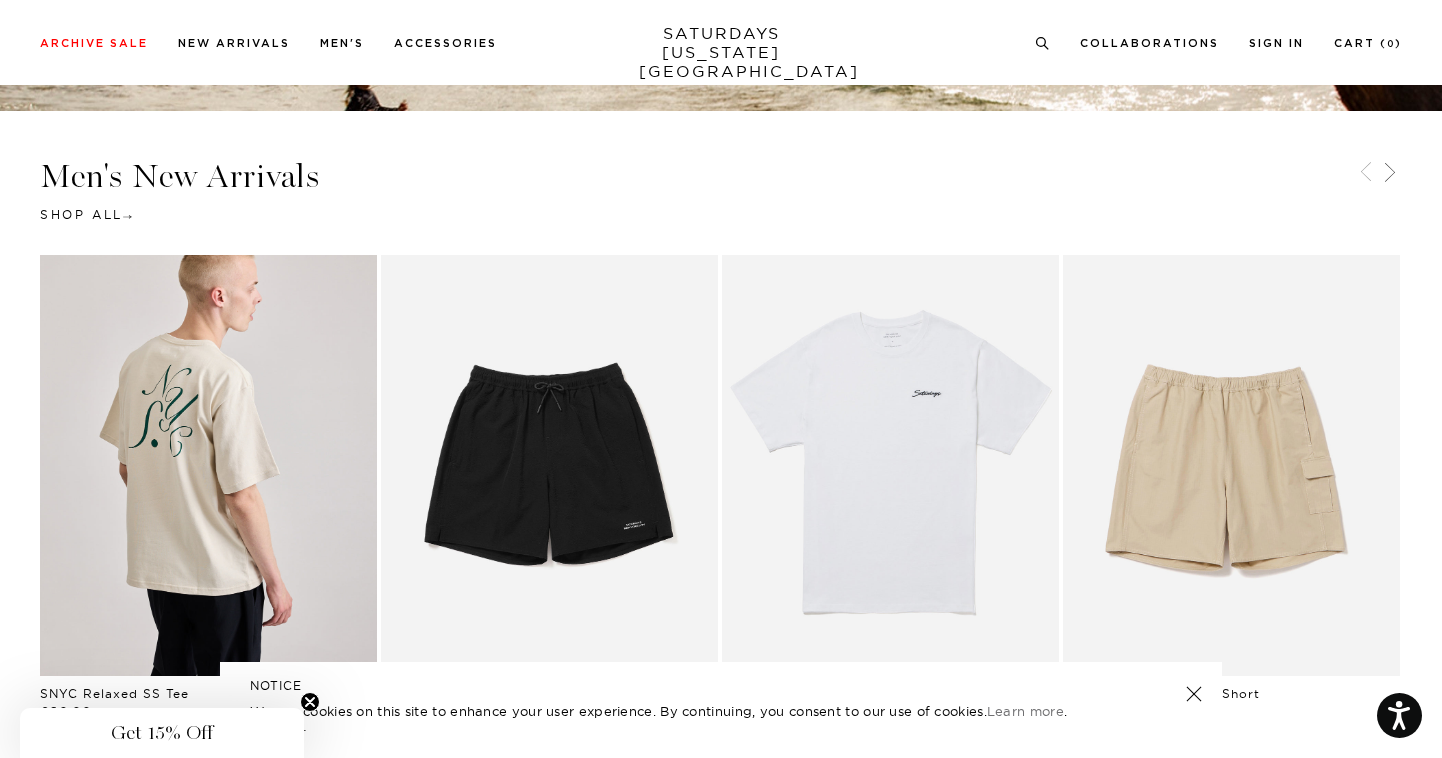 click on "Archive Sale
Men's
Tees
Shirts
Shorts
Swim
Knitwear
Pants
Sweats
Women's" at bounding box center [721, 42] 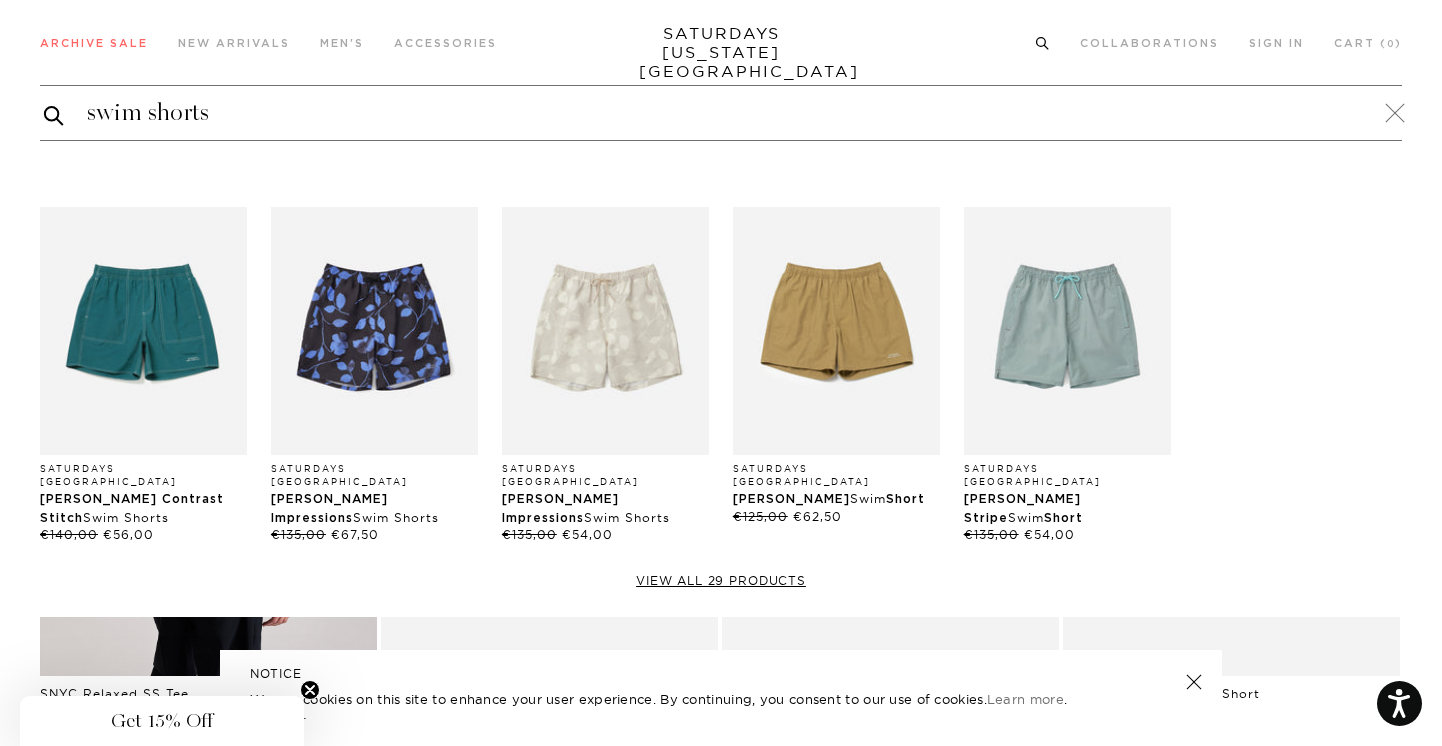 type on "swim shorts" 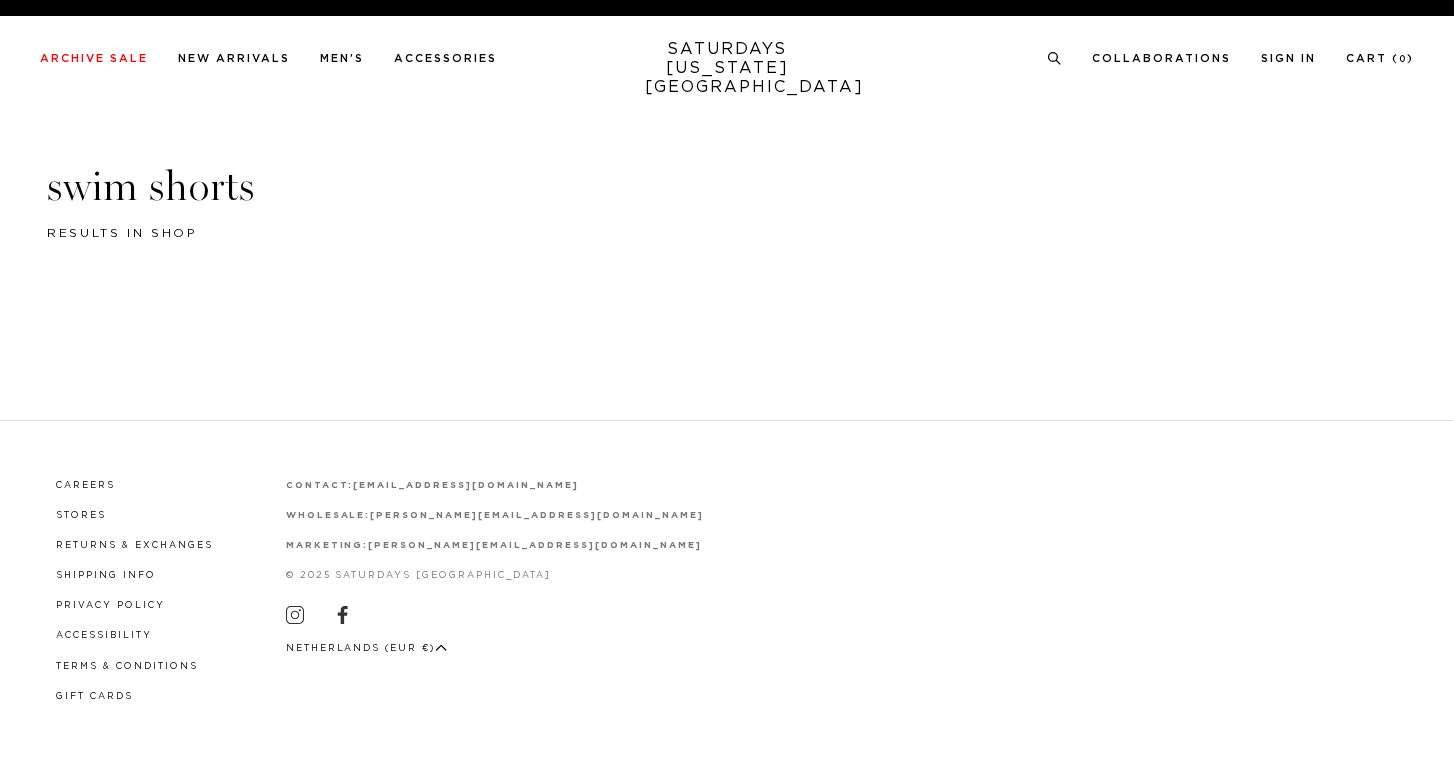 scroll, scrollTop: 0, scrollLeft: 0, axis: both 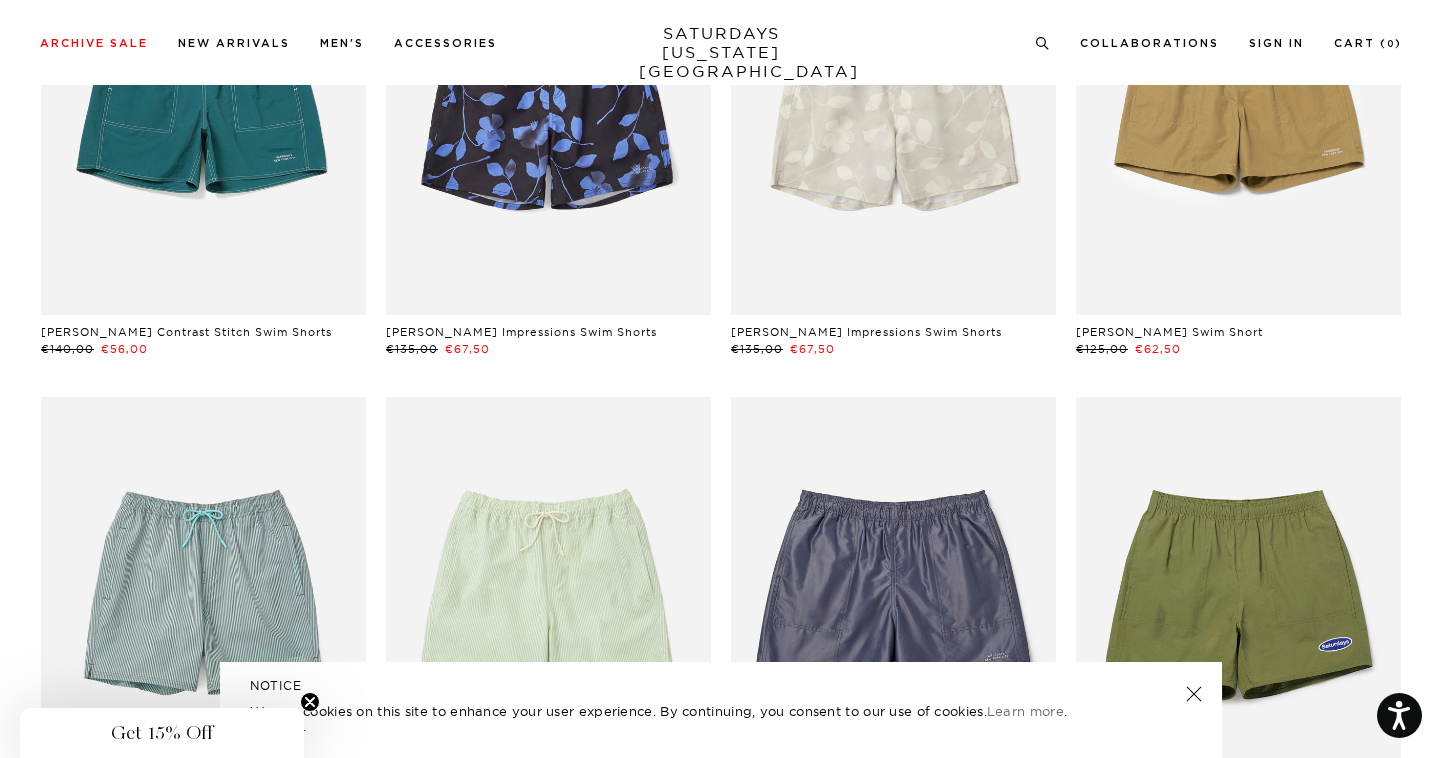 click at bounding box center (1194, 694) 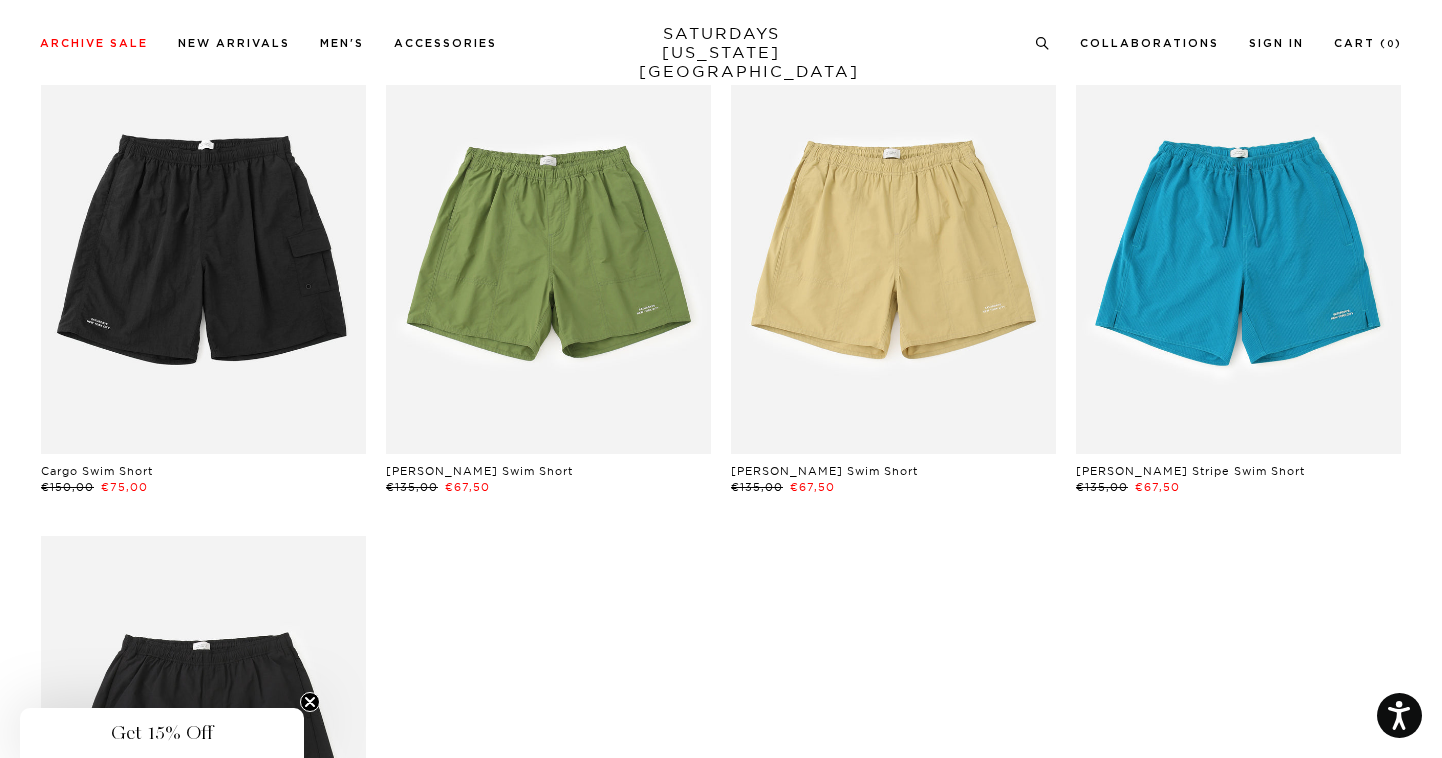 scroll, scrollTop: 3139, scrollLeft: 0, axis: vertical 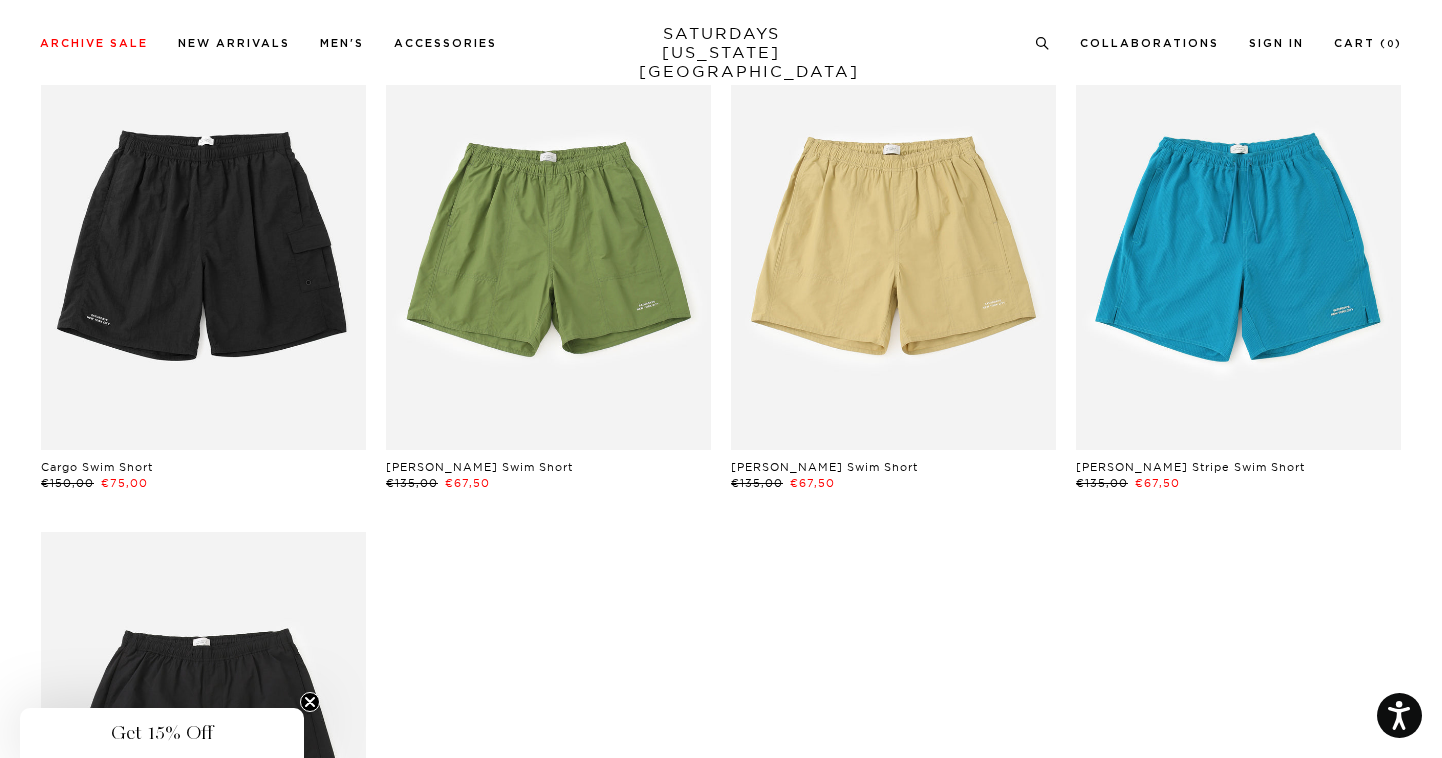 click at bounding box center (1238, 247) 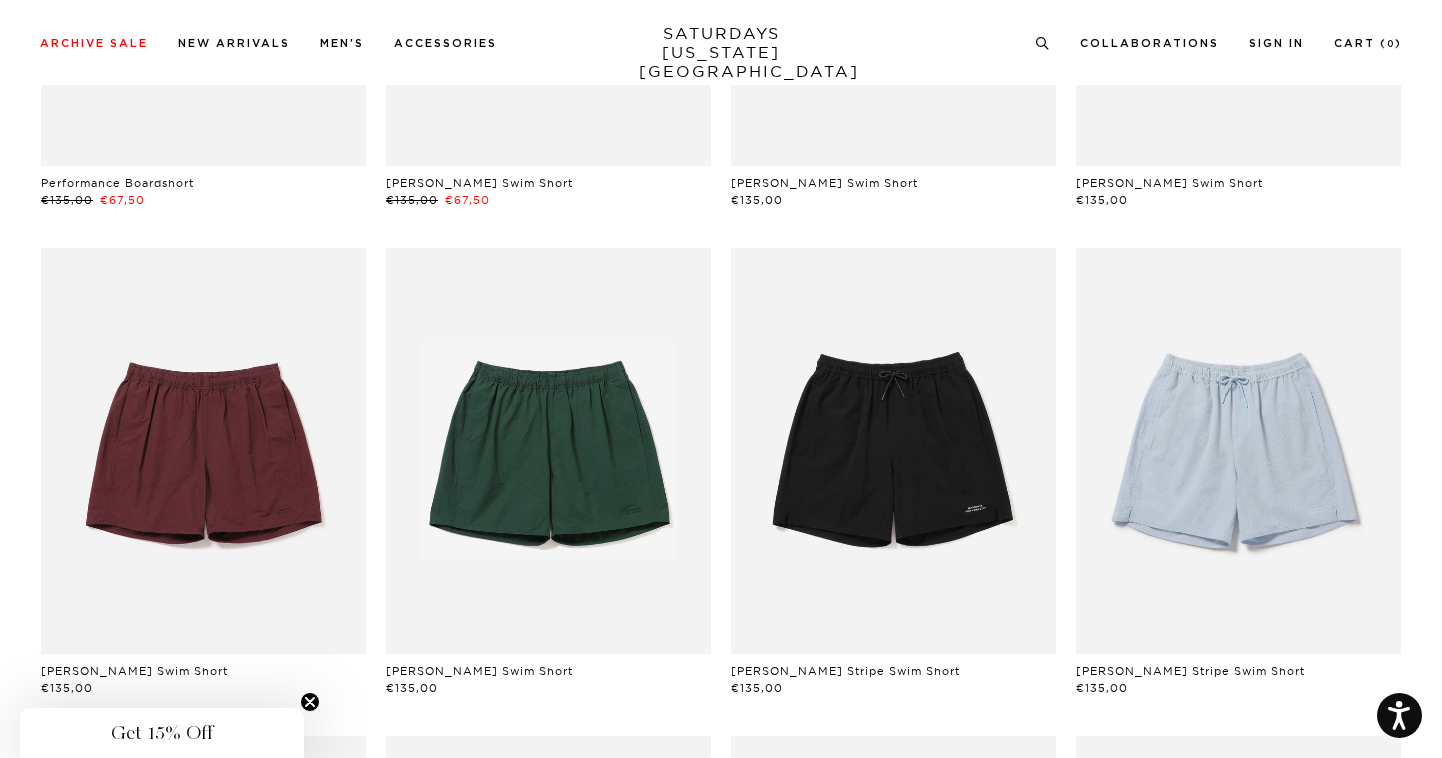 scroll, scrollTop: 1965, scrollLeft: 0, axis: vertical 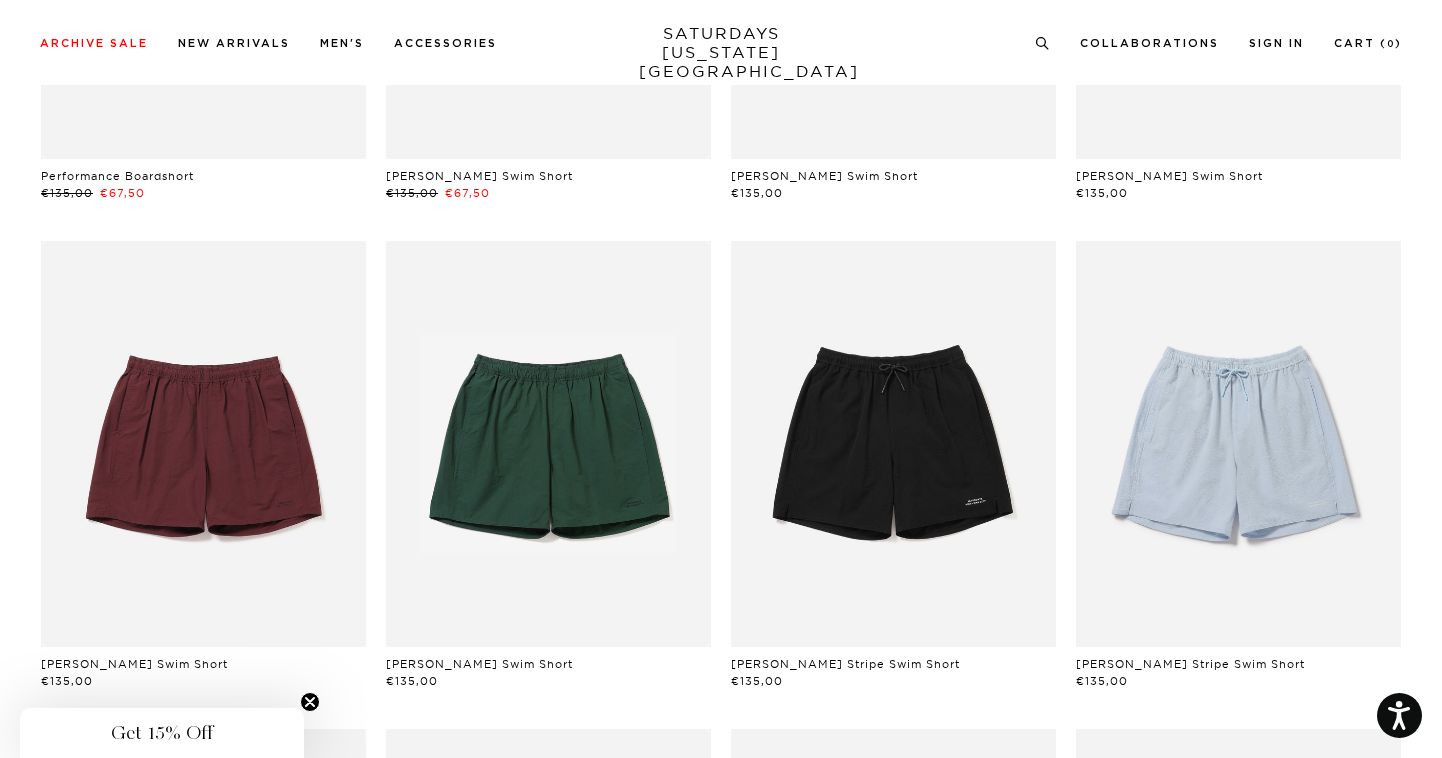 click at bounding box center (1238, 444) 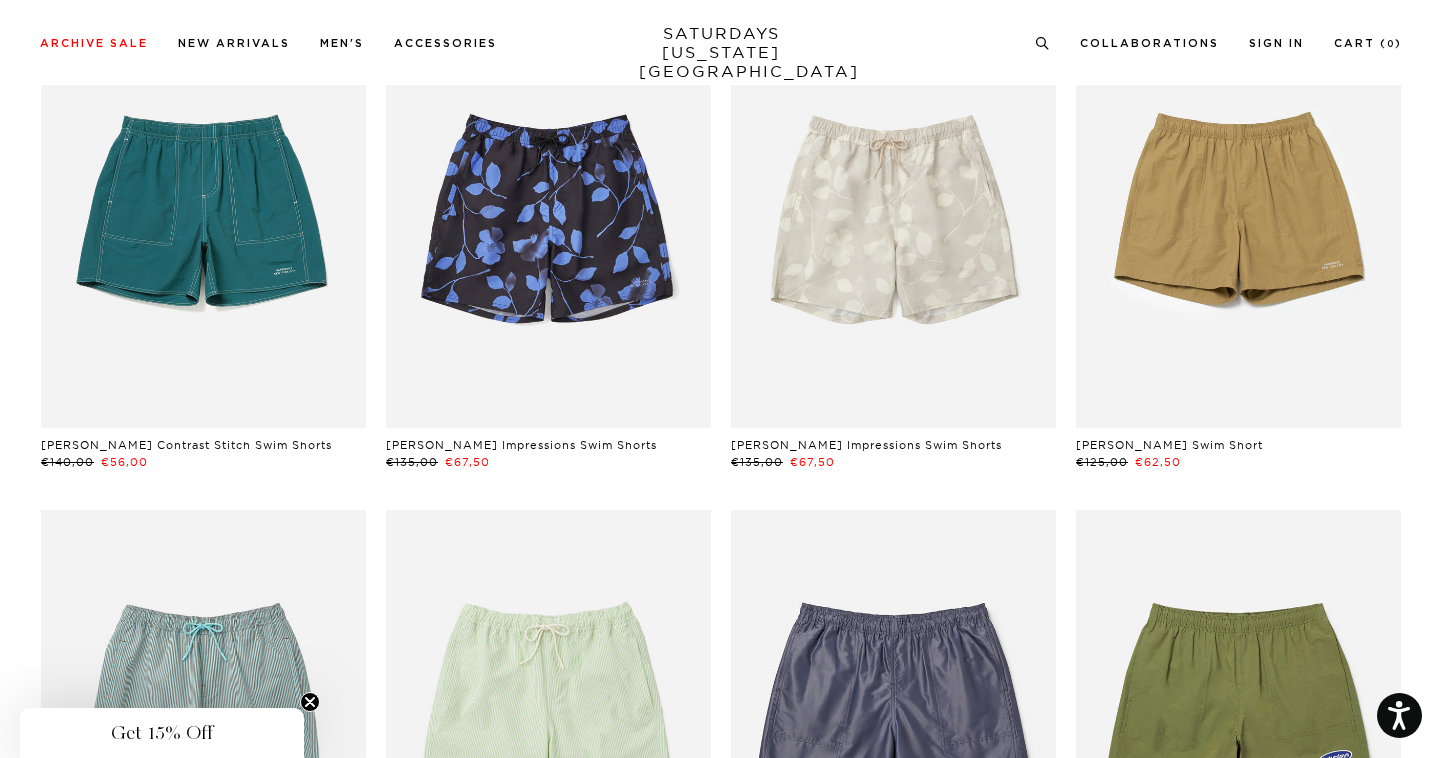 scroll, scrollTop: 236, scrollLeft: 0, axis: vertical 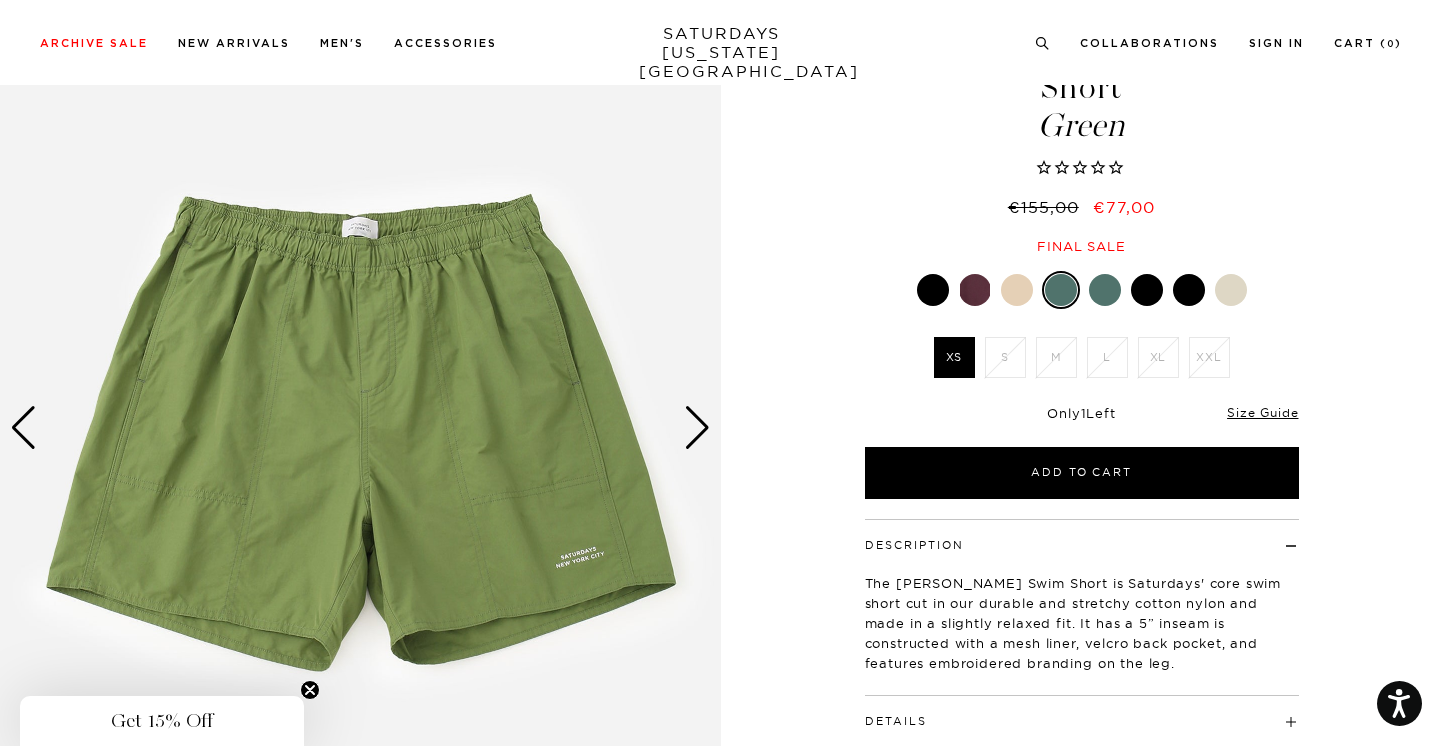 click at bounding box center [697, 428] 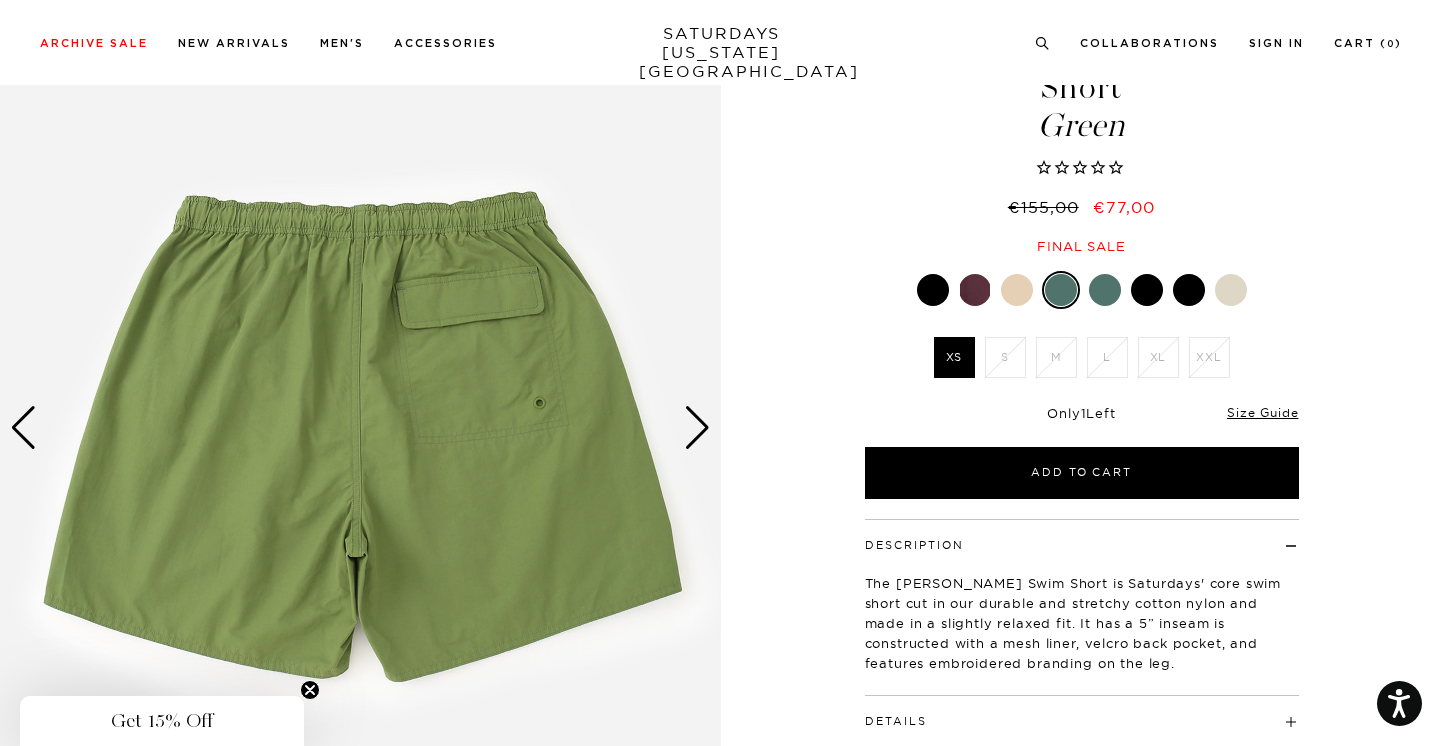 click at bounding box center [697, 428] 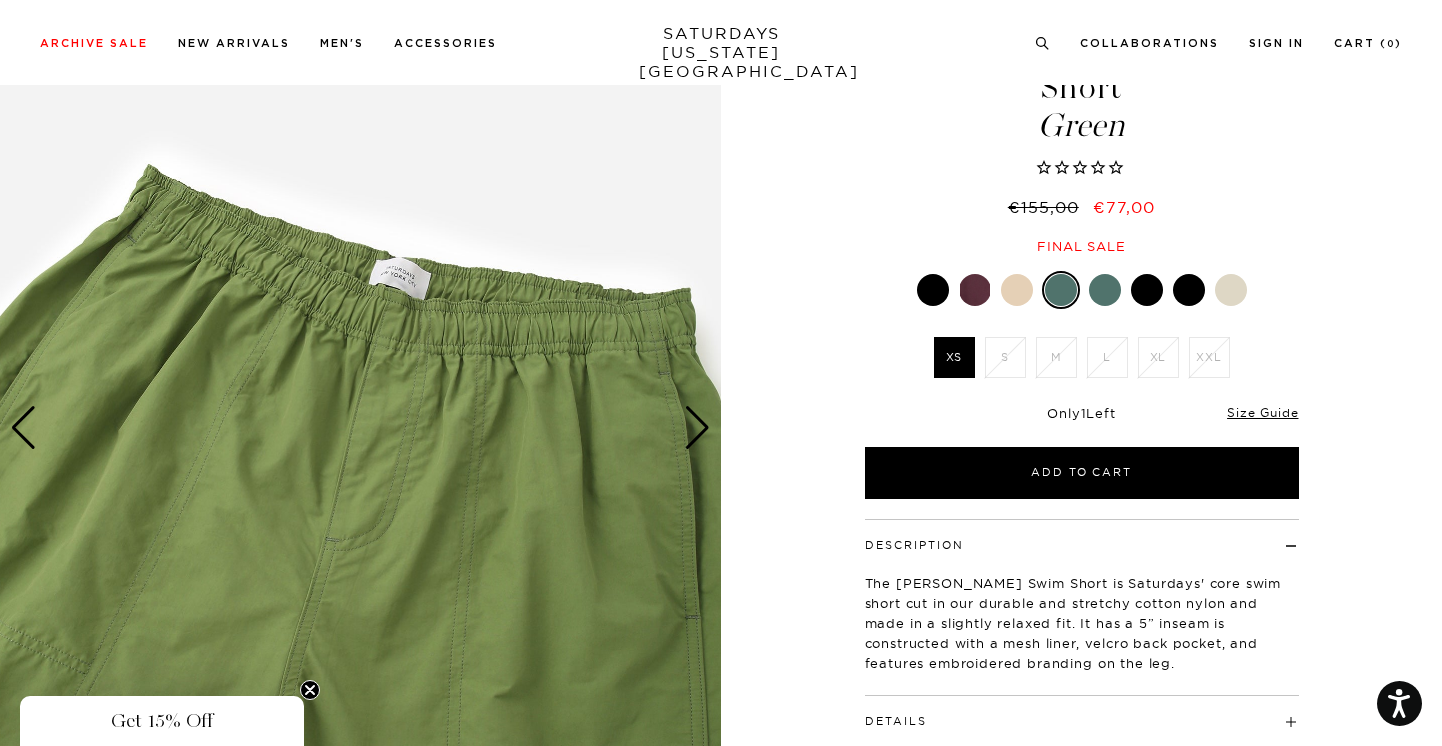 click at bounding box center [697, 428] 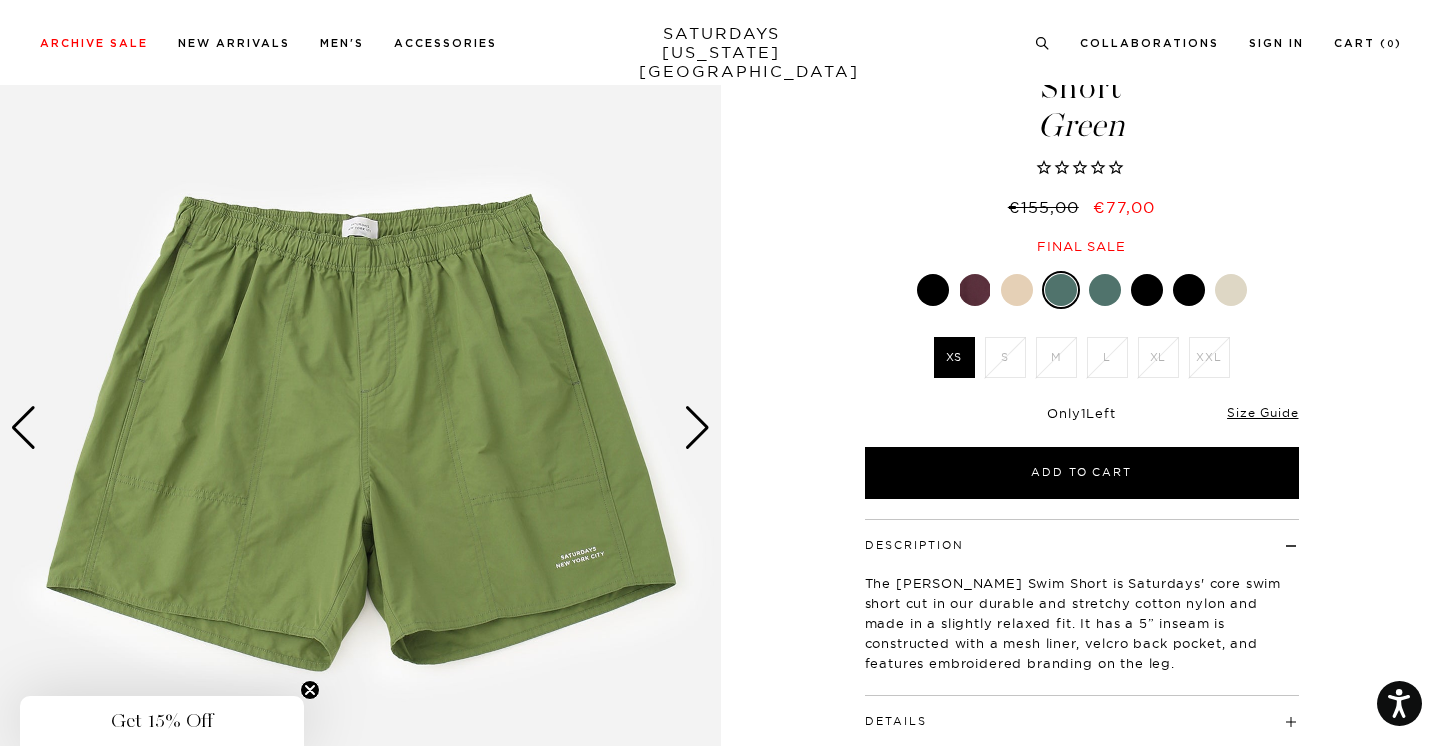 click at bounding box center (697, 428) 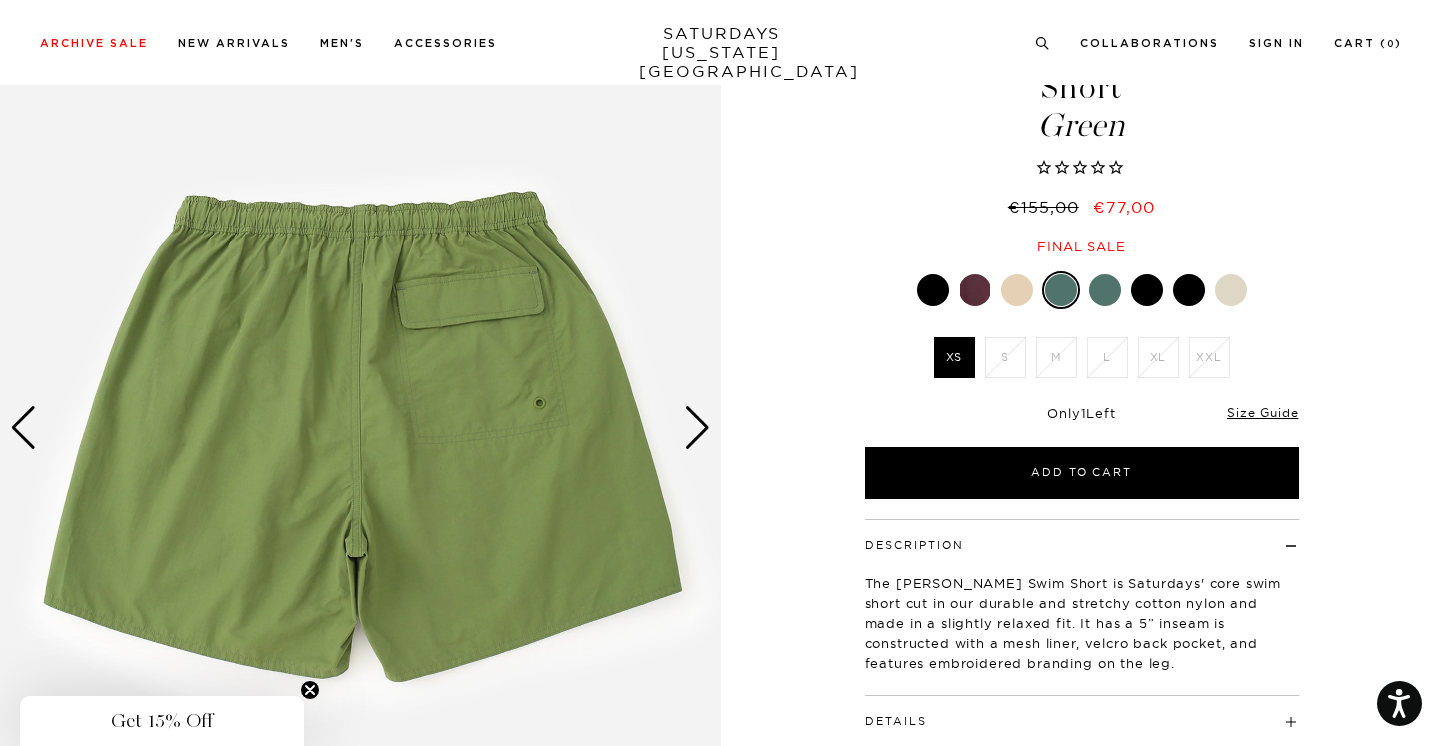 click at bounding box center [697, 428] 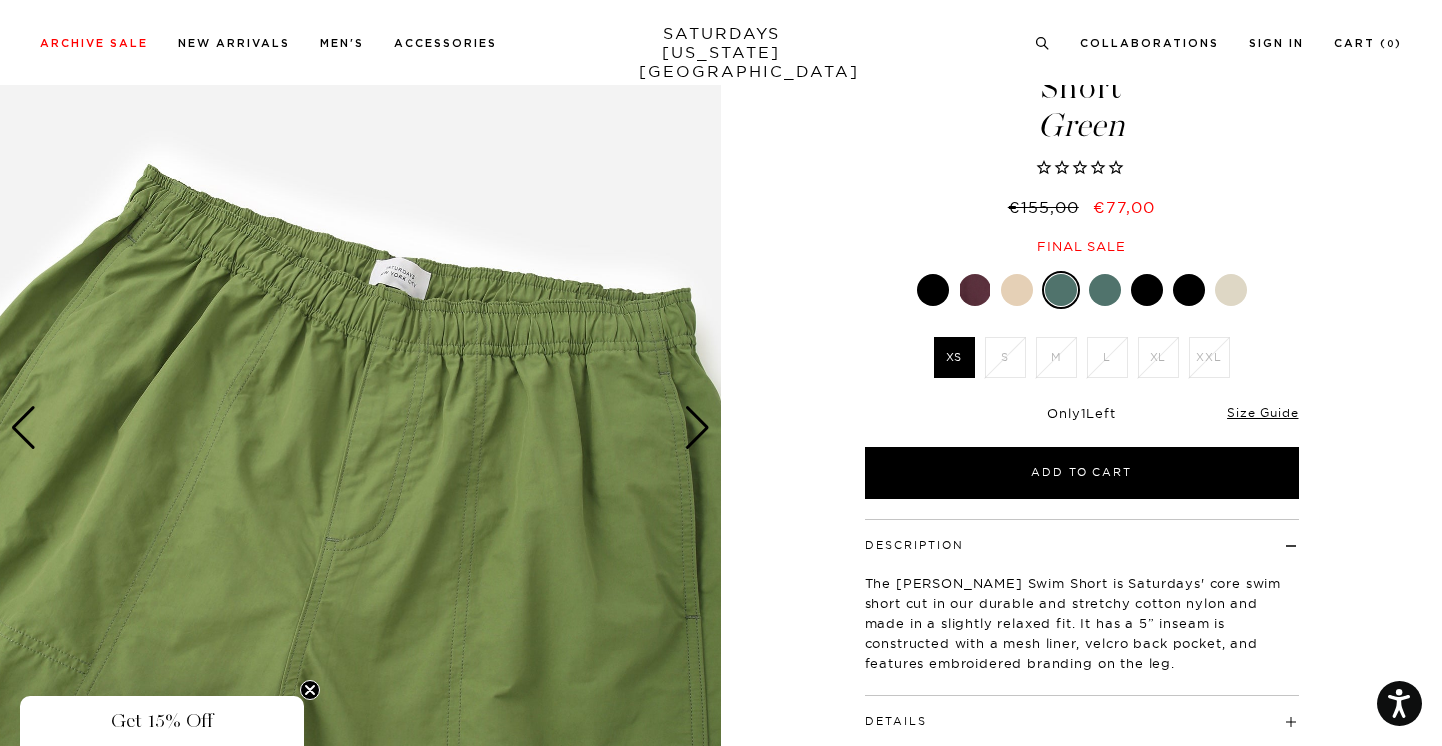 click at bounding box center [697, 428] 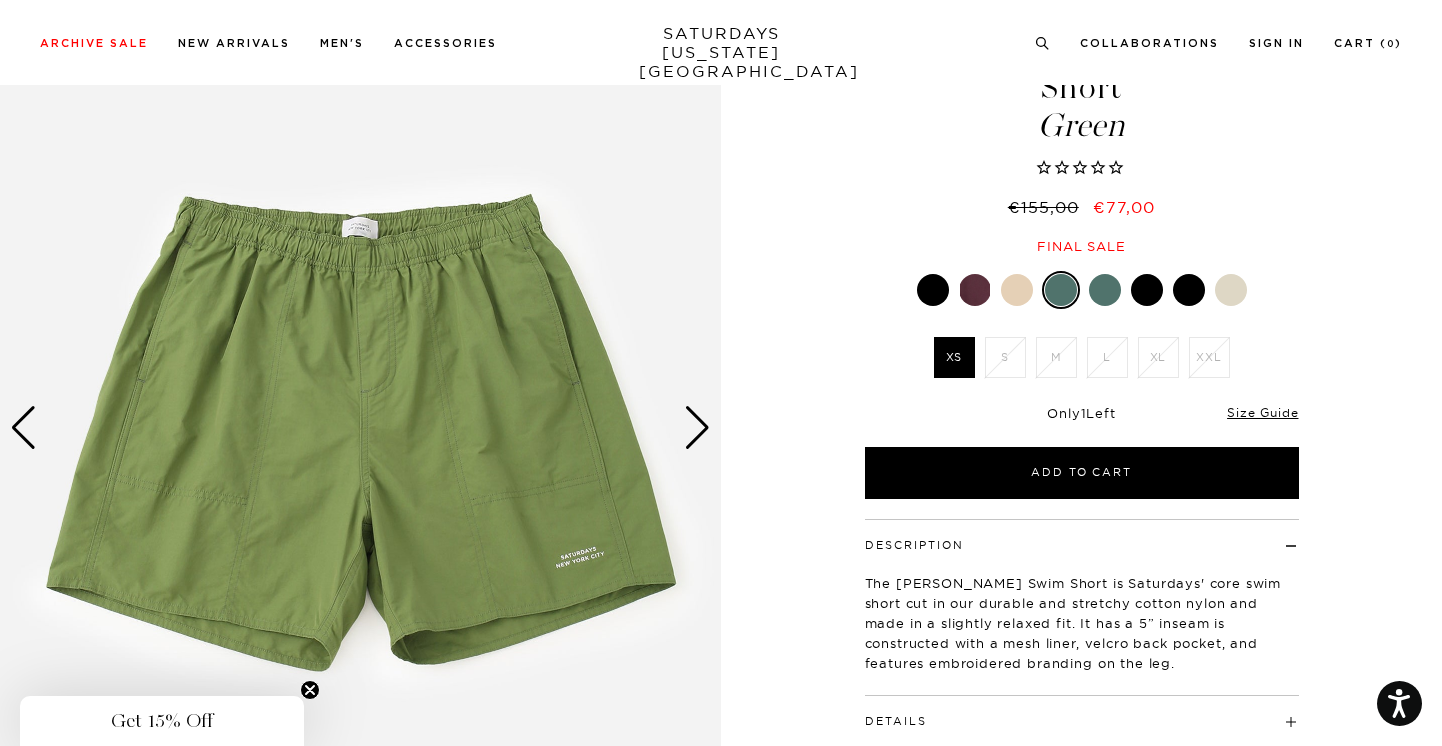 click at bounding box center [-2524, 427] 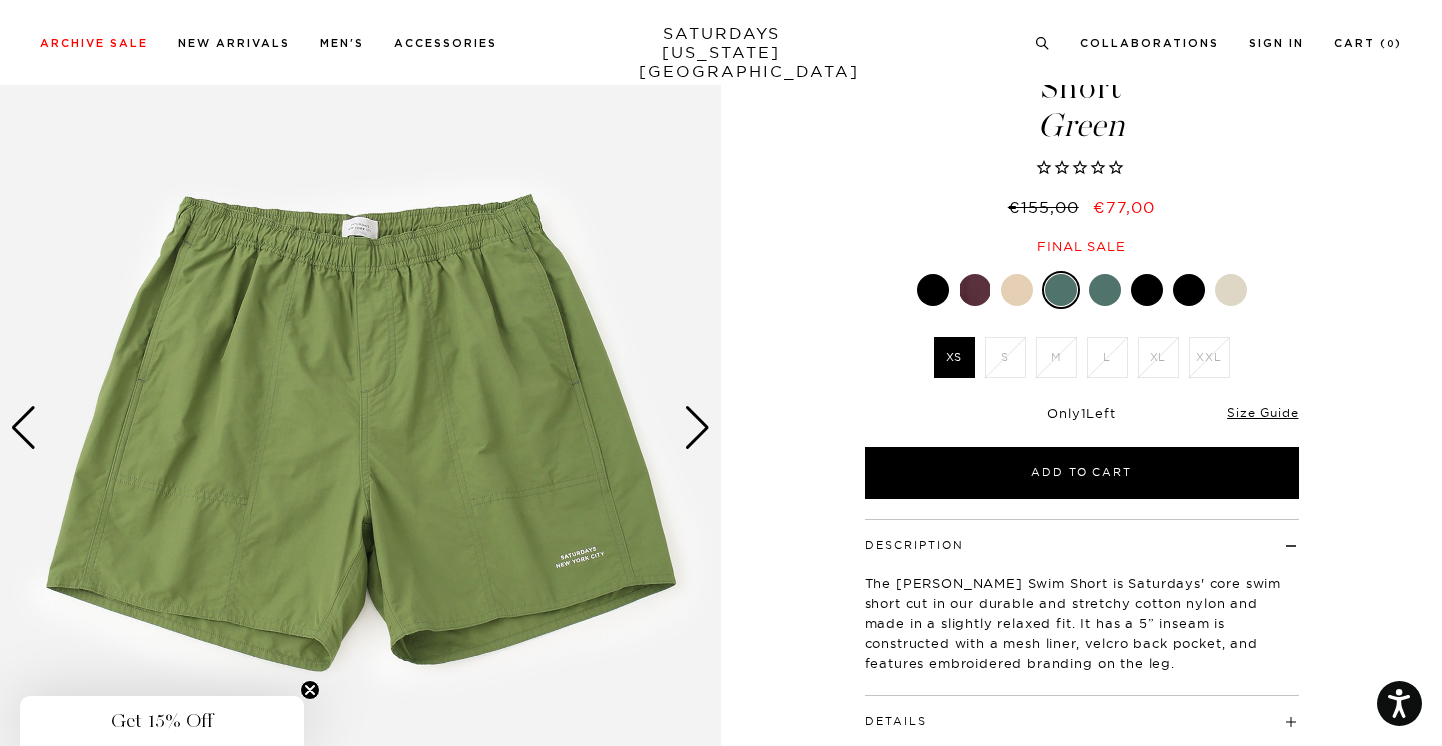 click at bounding box center [360, 427] 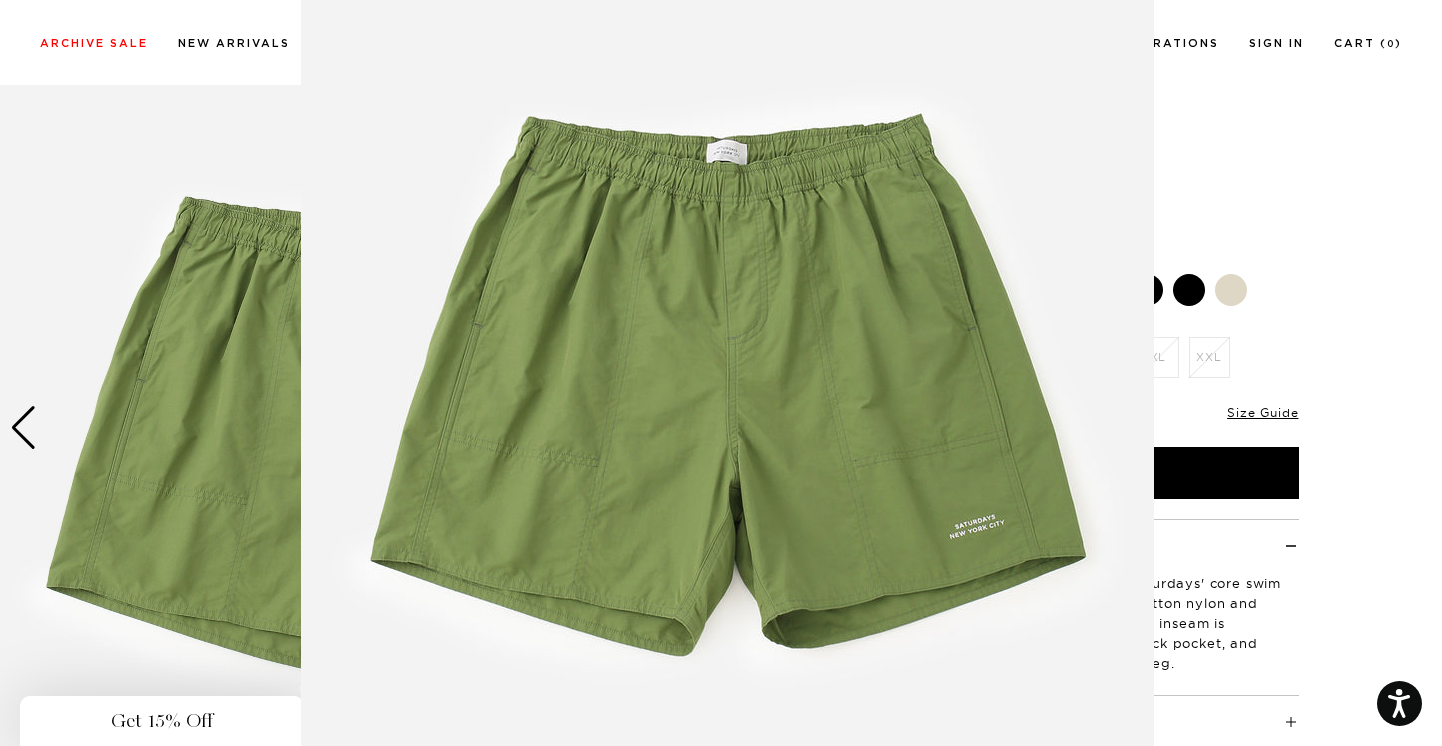 click at bounding box center (727, 379) 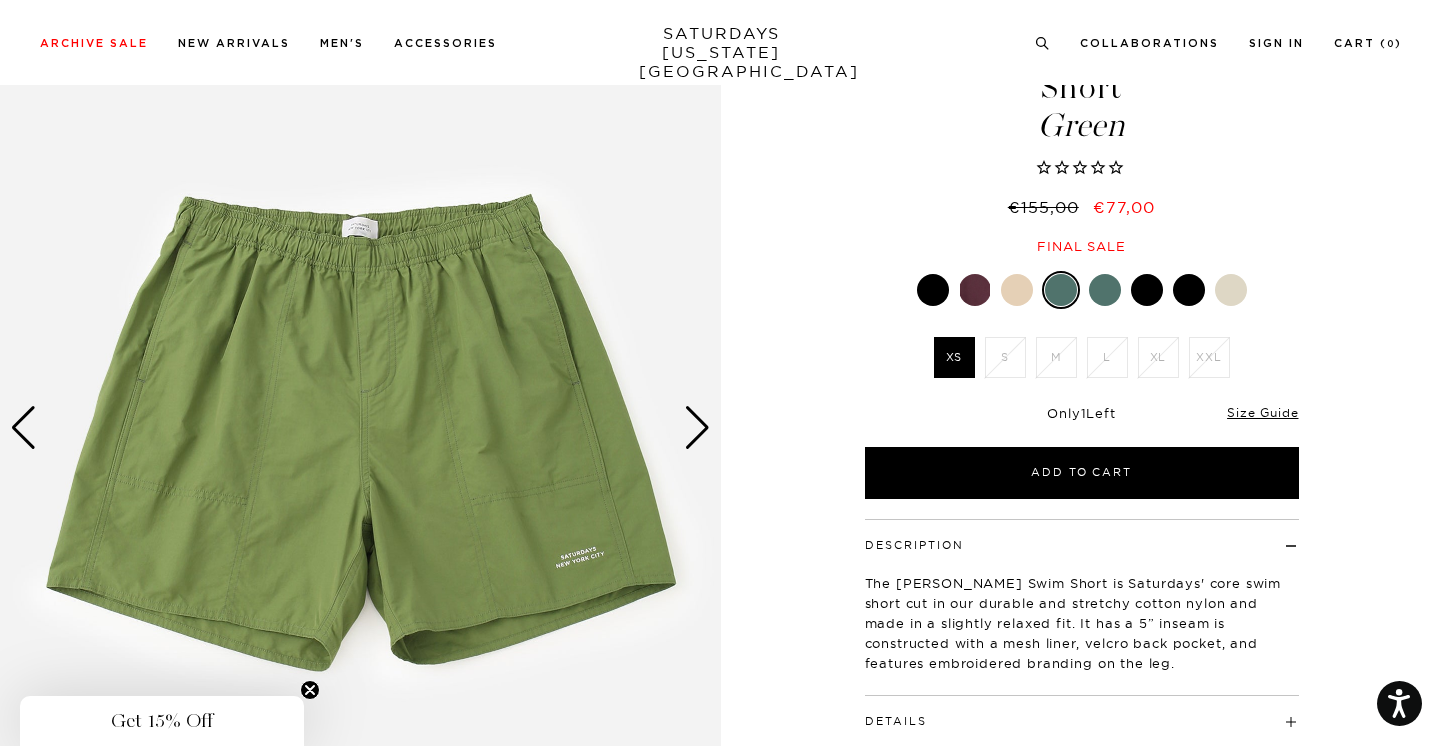 scroll, scrollTop: 0, scrollLeft: 0, axis: both 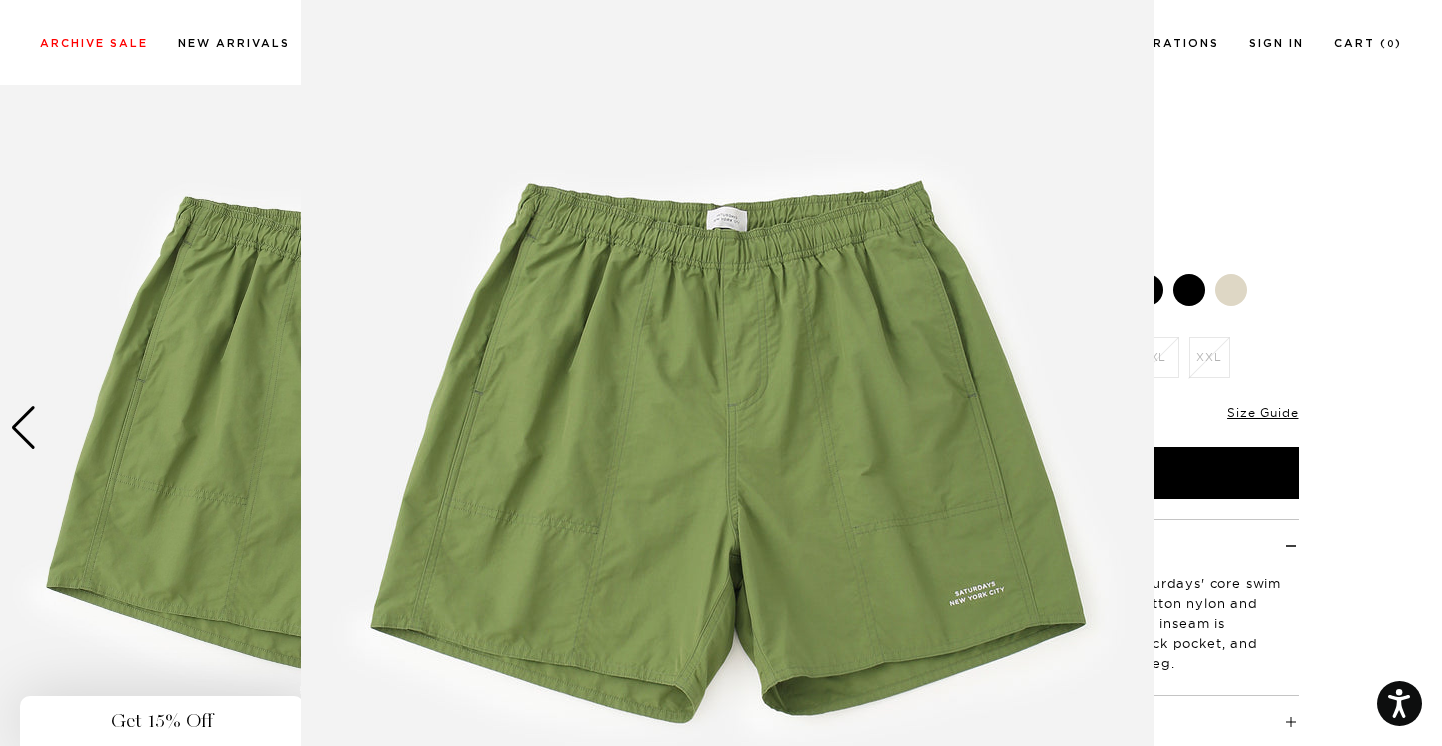 click at bounding box center (721, 373) 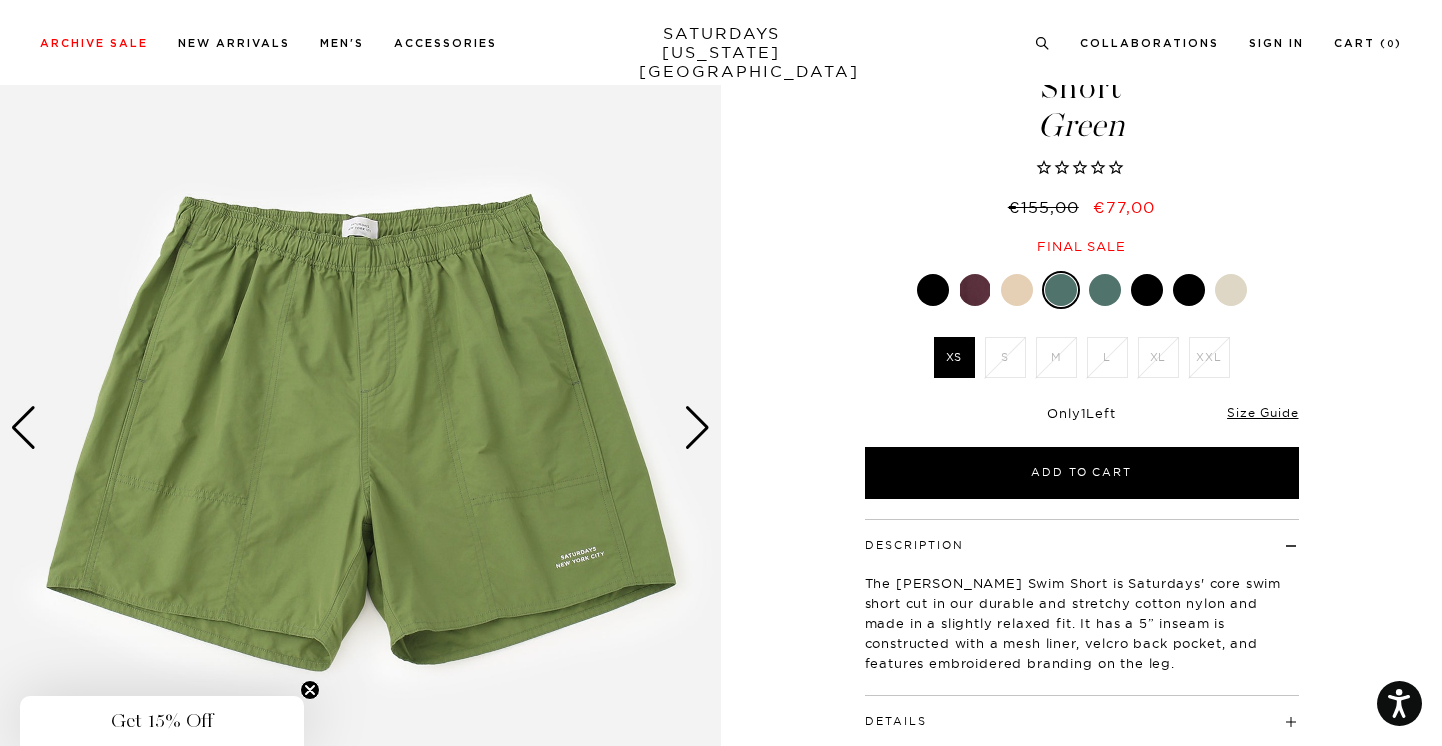 click at bounding box center (1017, 290) 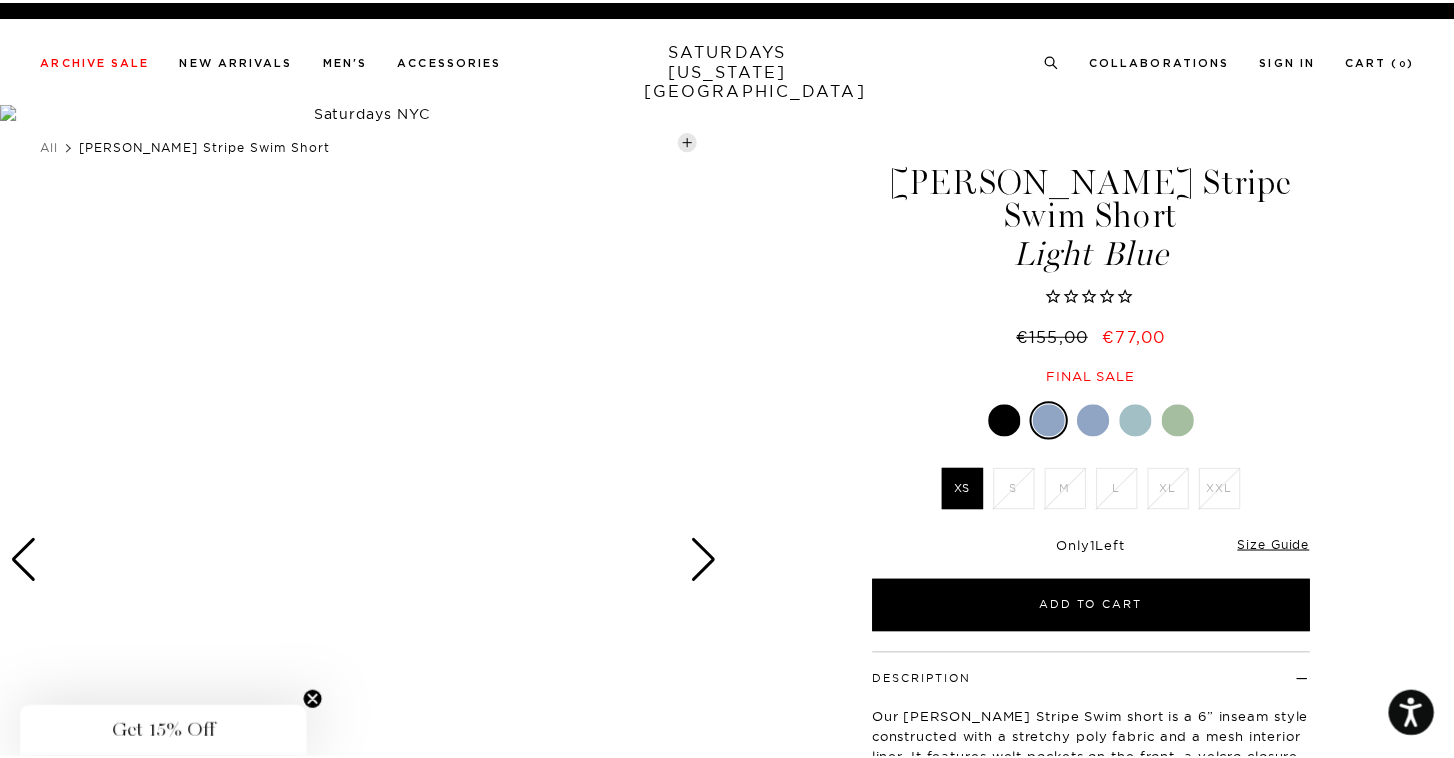 scroll, scrollTop: 0, scrollLeft: 0, axis: both 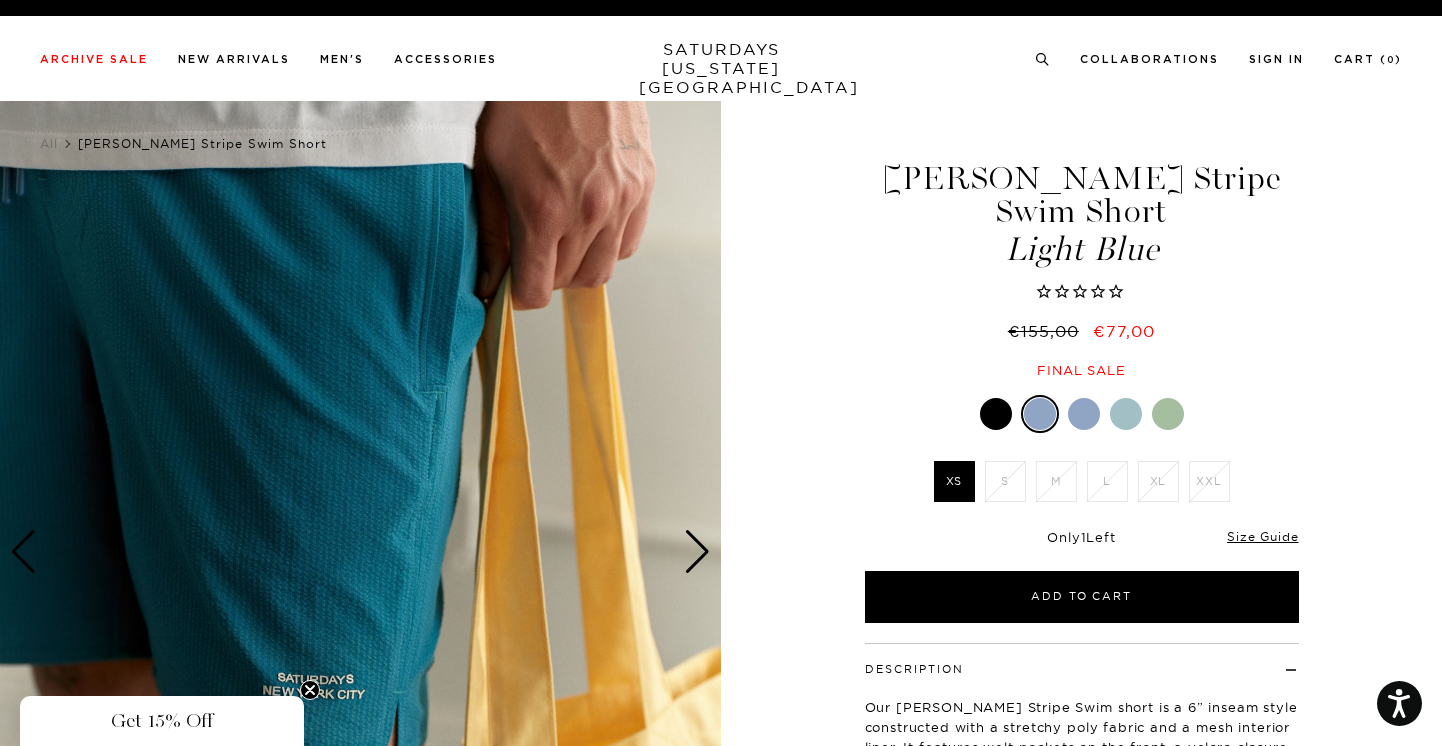 click at bounding box center [697, 552] 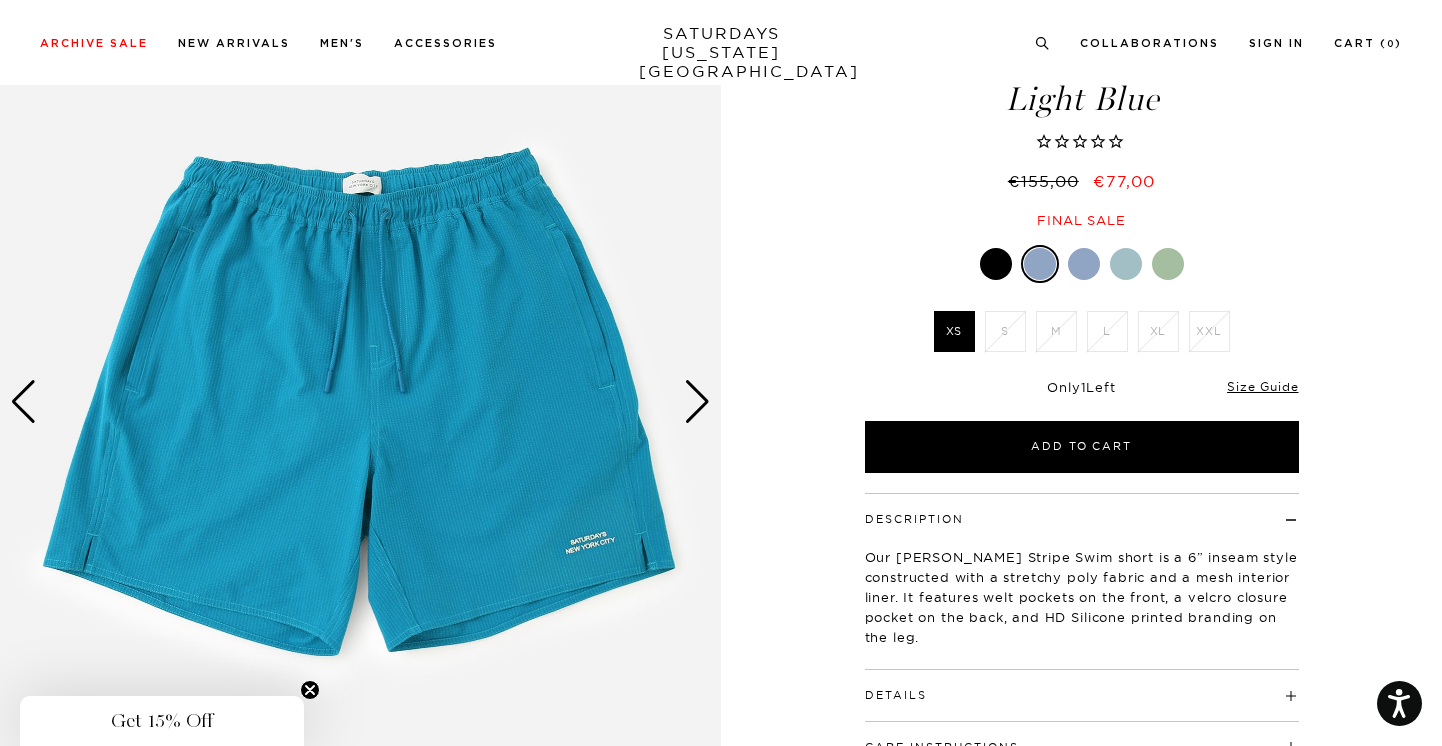 scroll, scrollTop: 204, scrollLeft: 0, axis: vertical 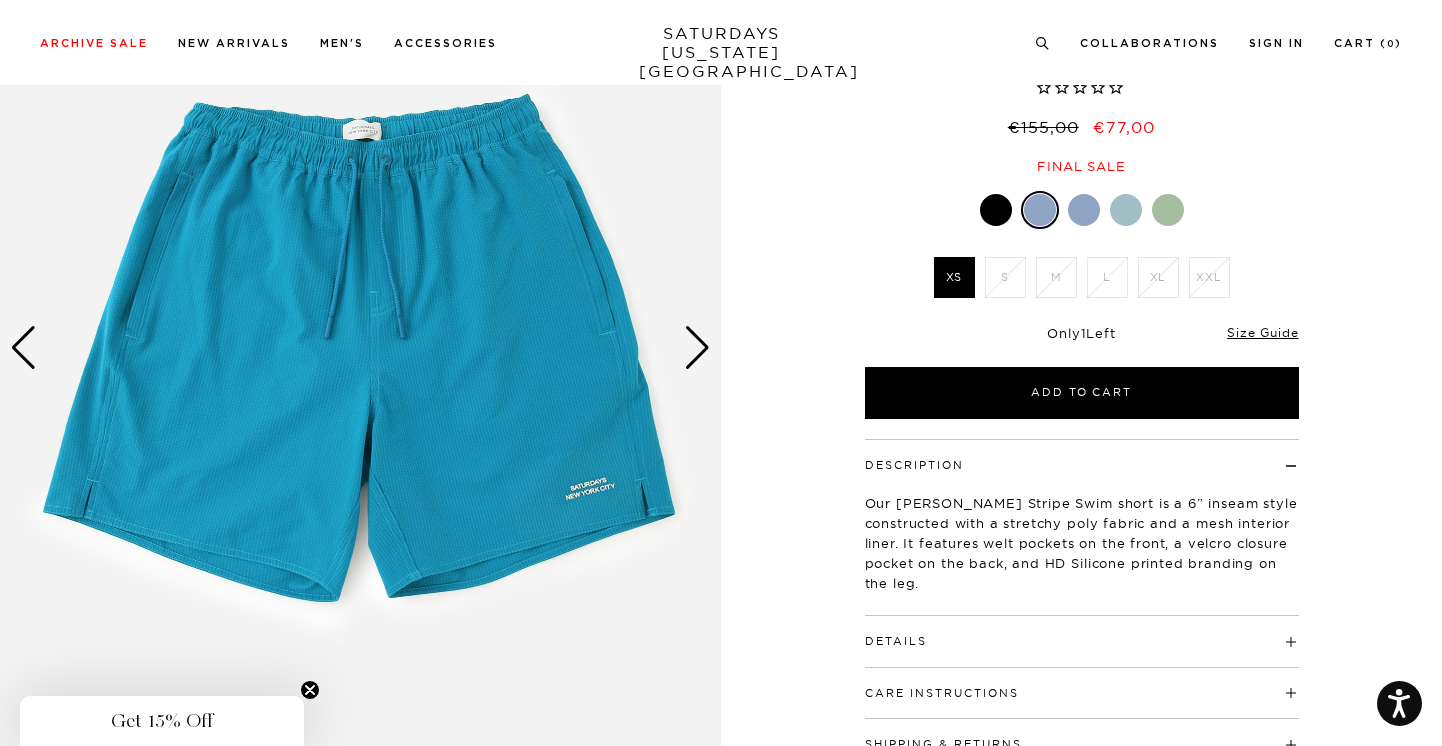 click at bounding box center (360, 347) 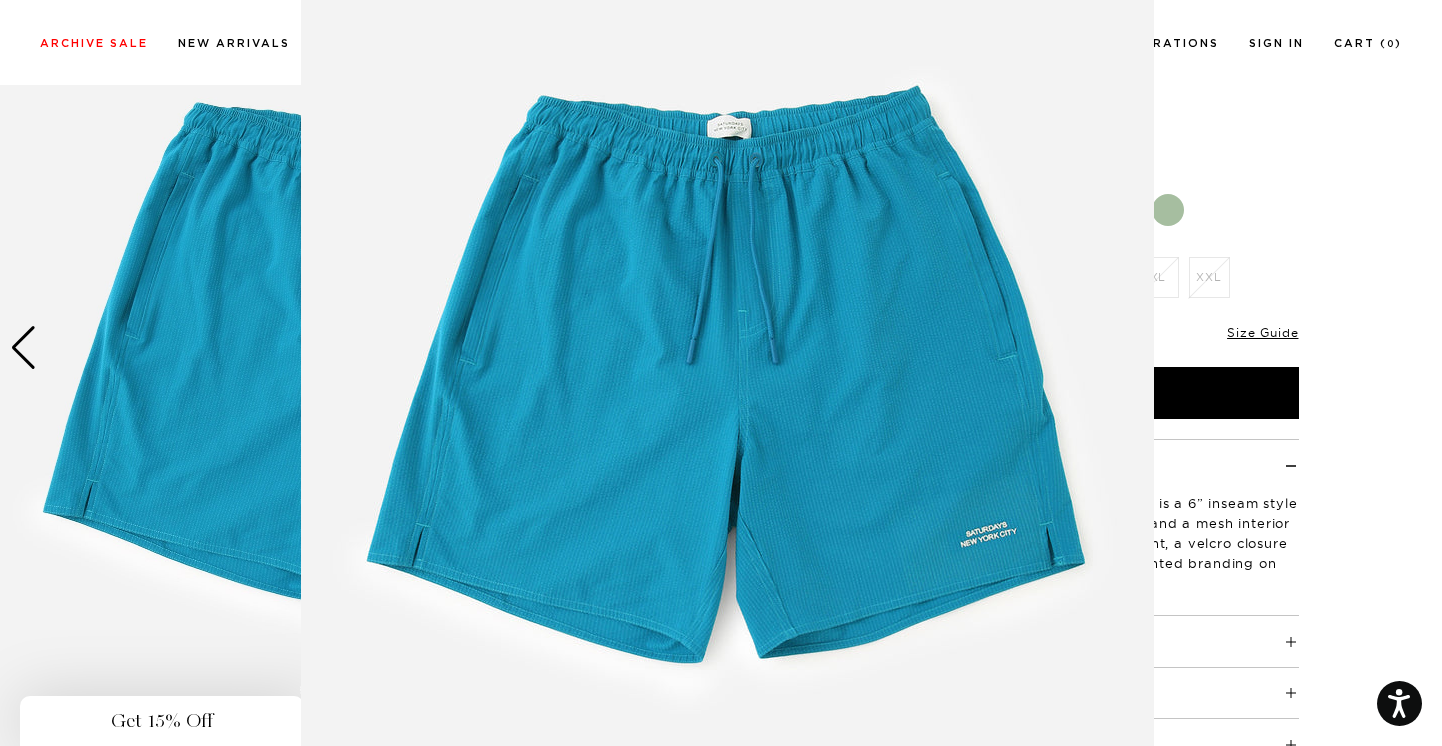 scroll, scrollTop: 134, scrollLeft: 0, axis: vertical 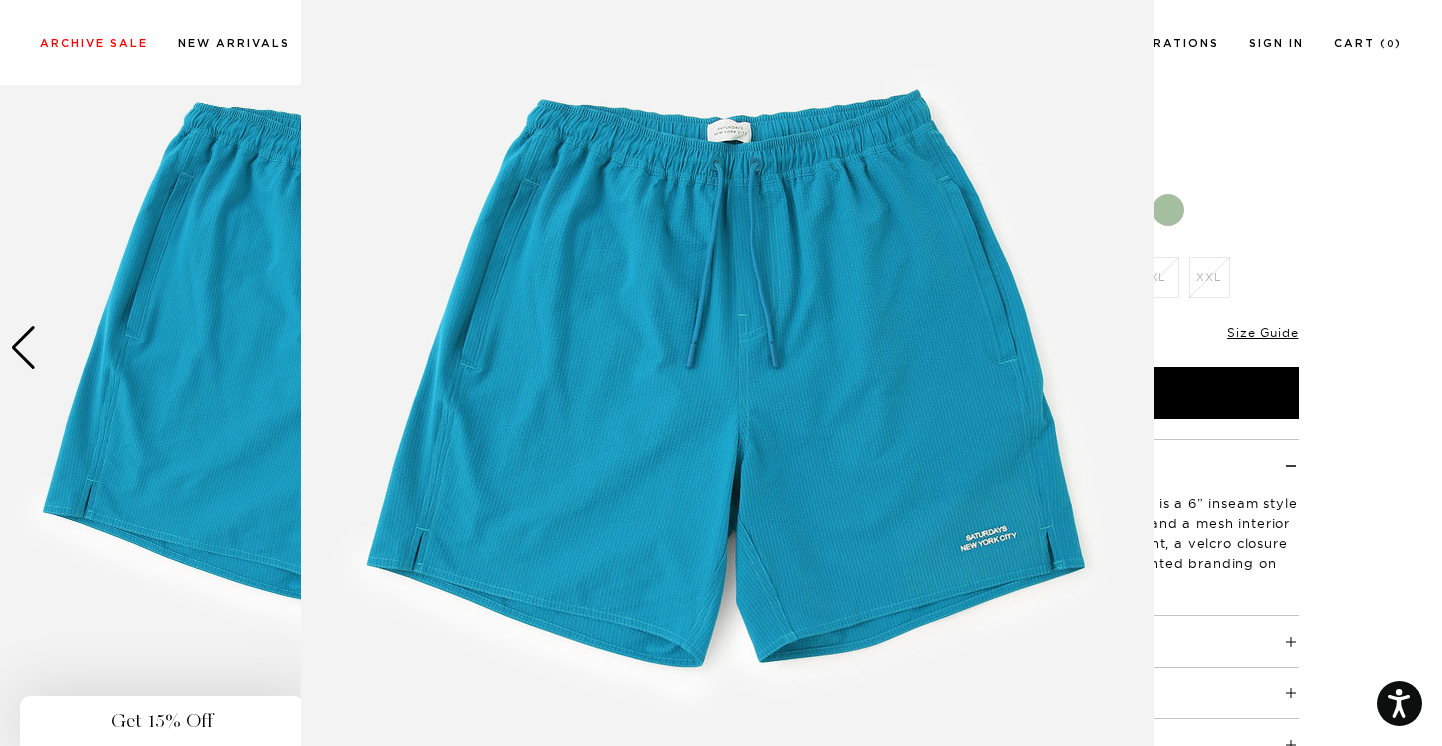 click at bounding box center (727, 378) 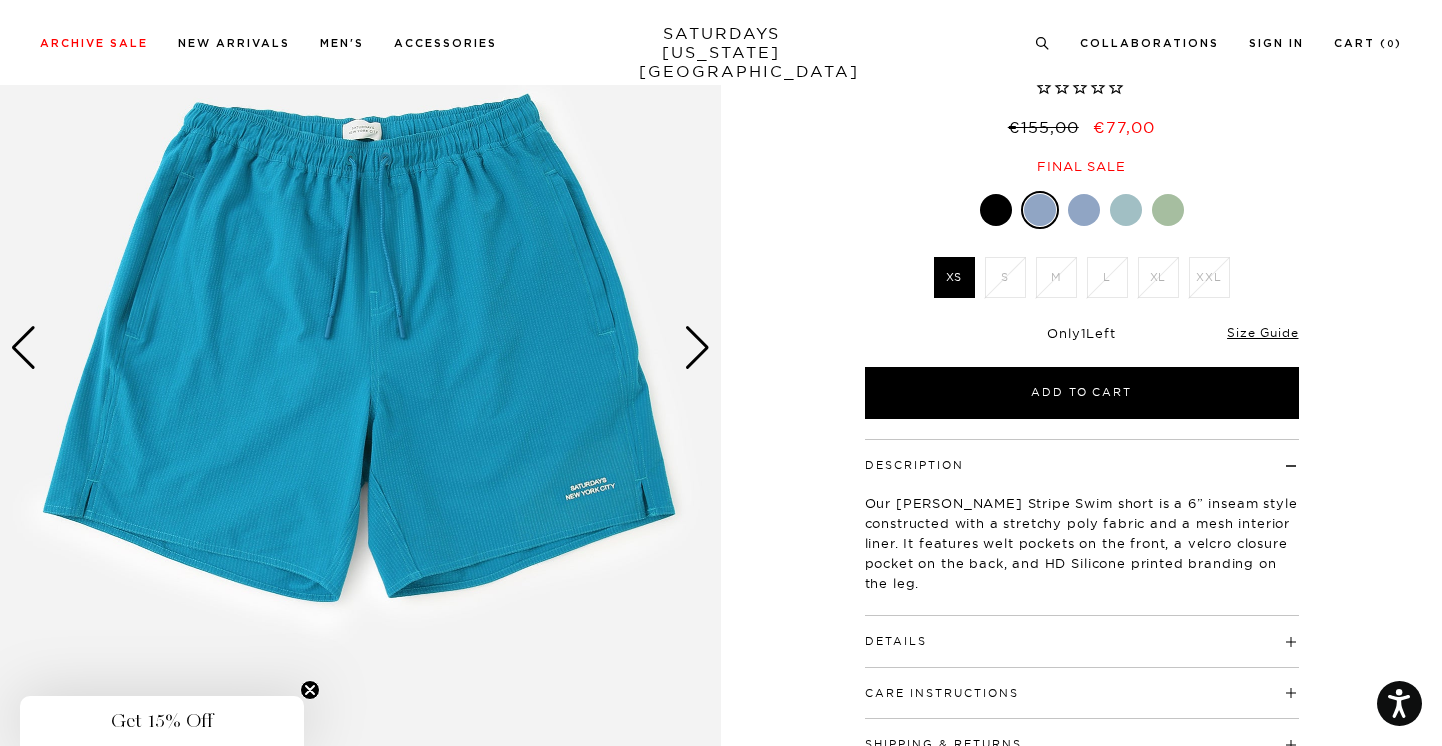 click at bounding box center [360, 347] 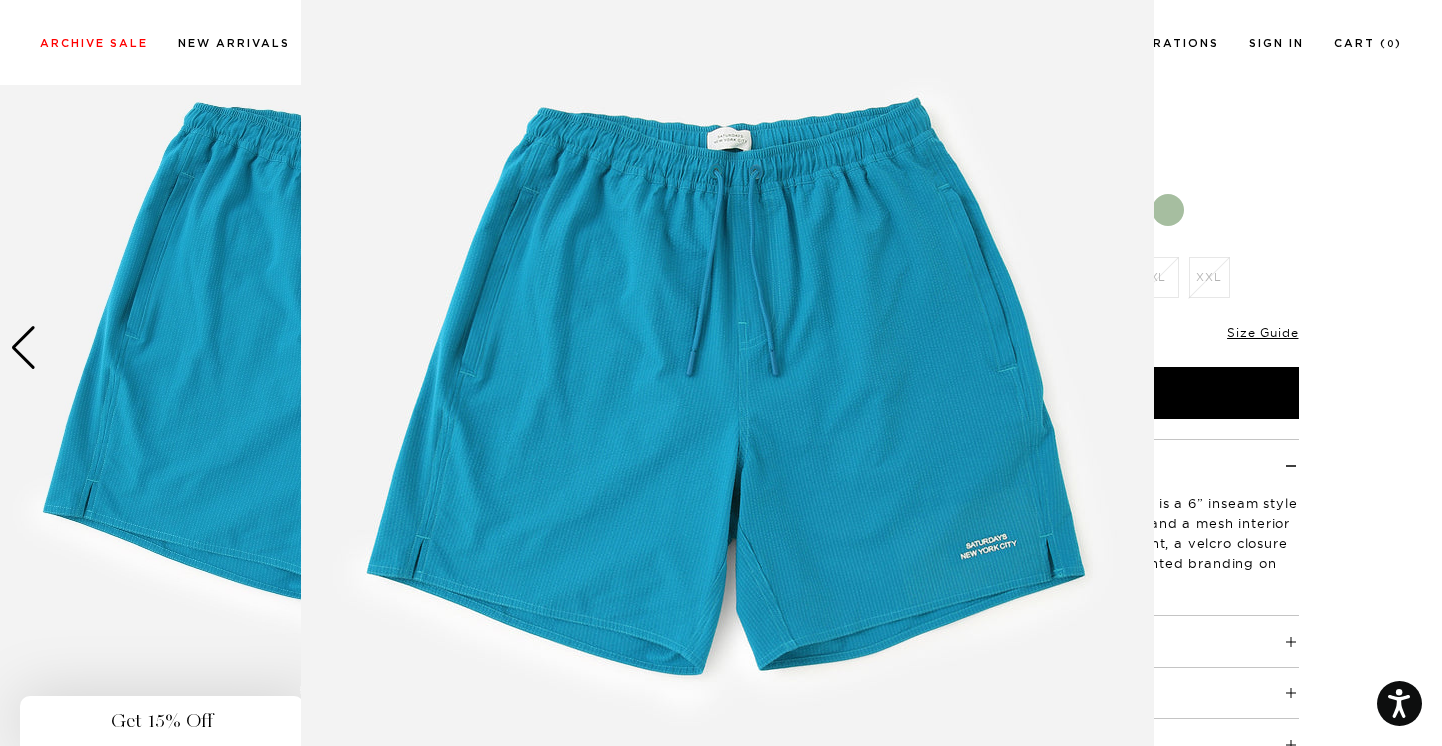 scroll, scrollTop: 127, scrollLeft: 0, axis: vertical 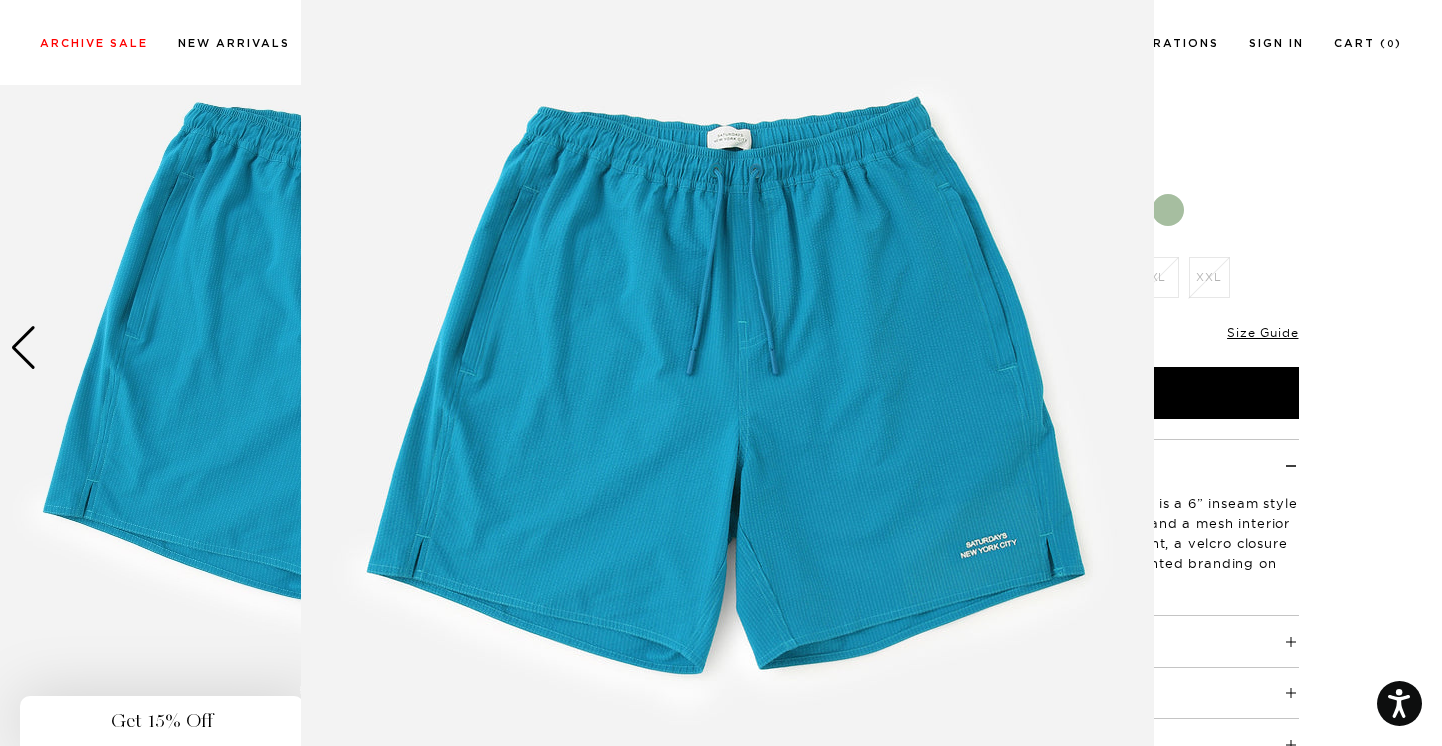 click at bounding box center (727, 385) 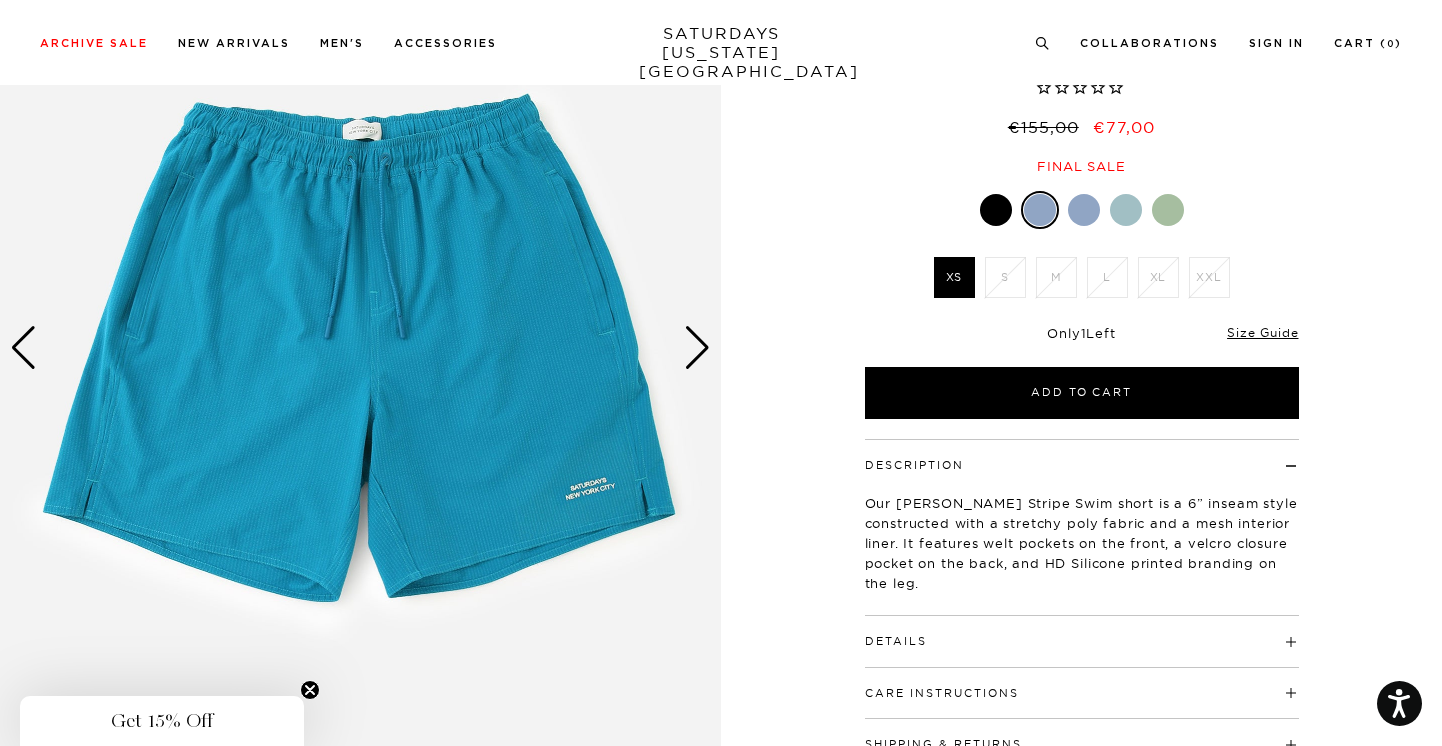click at bounding box center (360, 347) 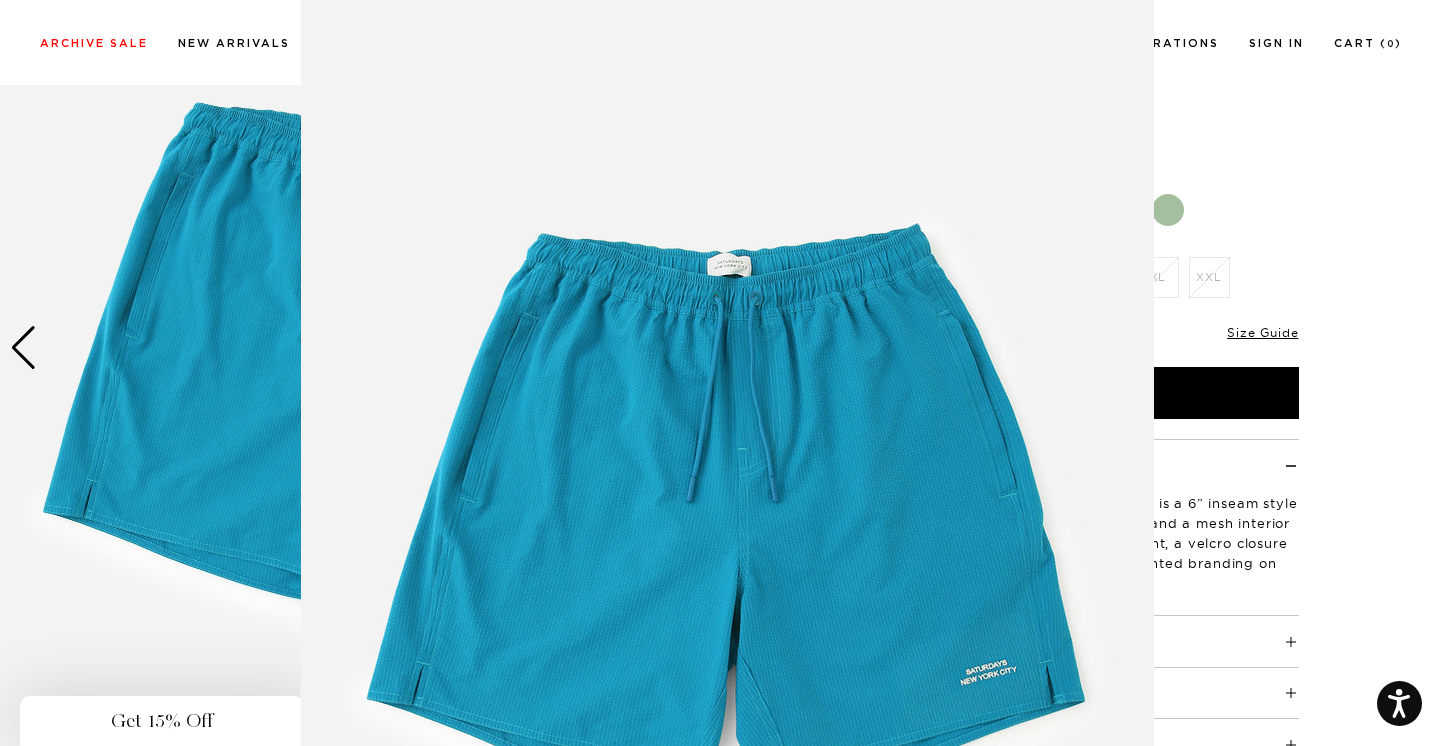 scroll, scrollTop: 127, scrollLeft: 0, axis: vertical 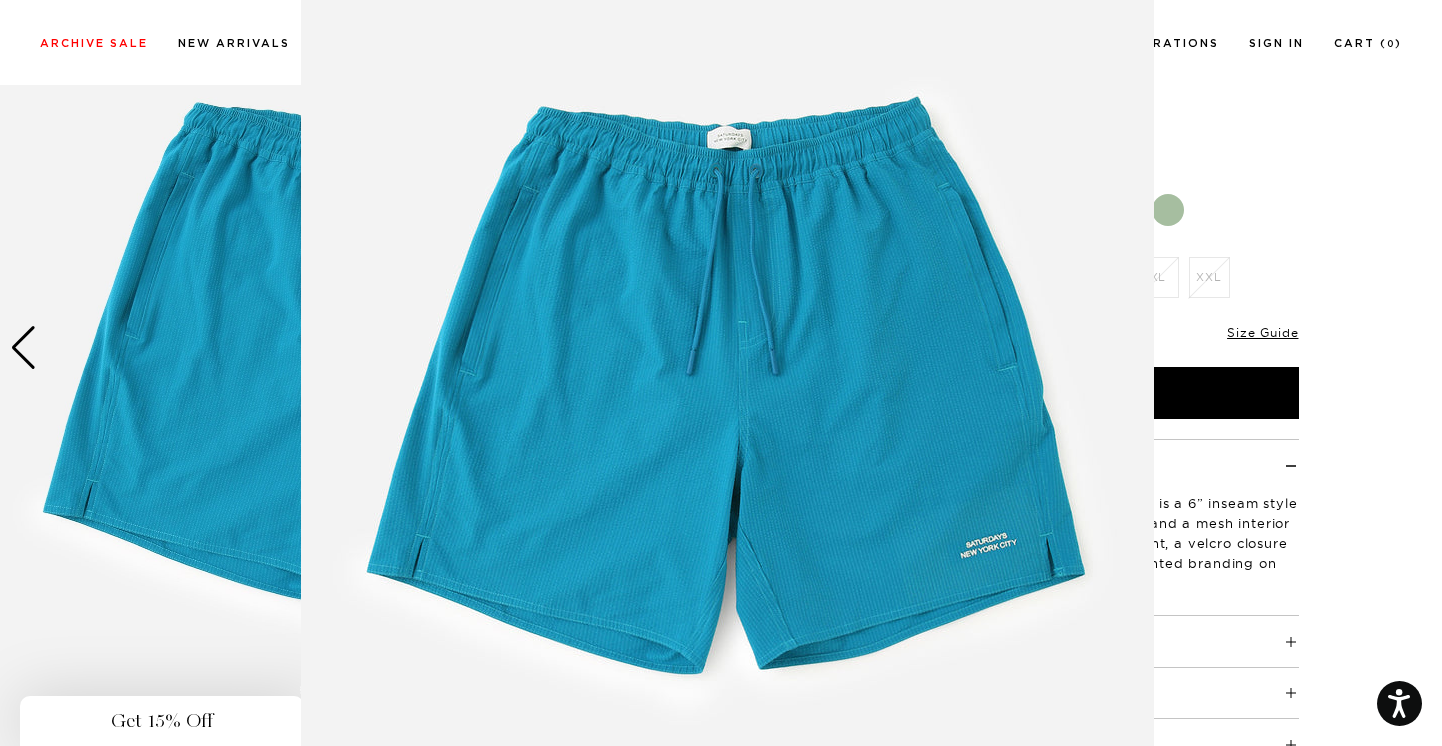 click at bounding box center (727, 385) 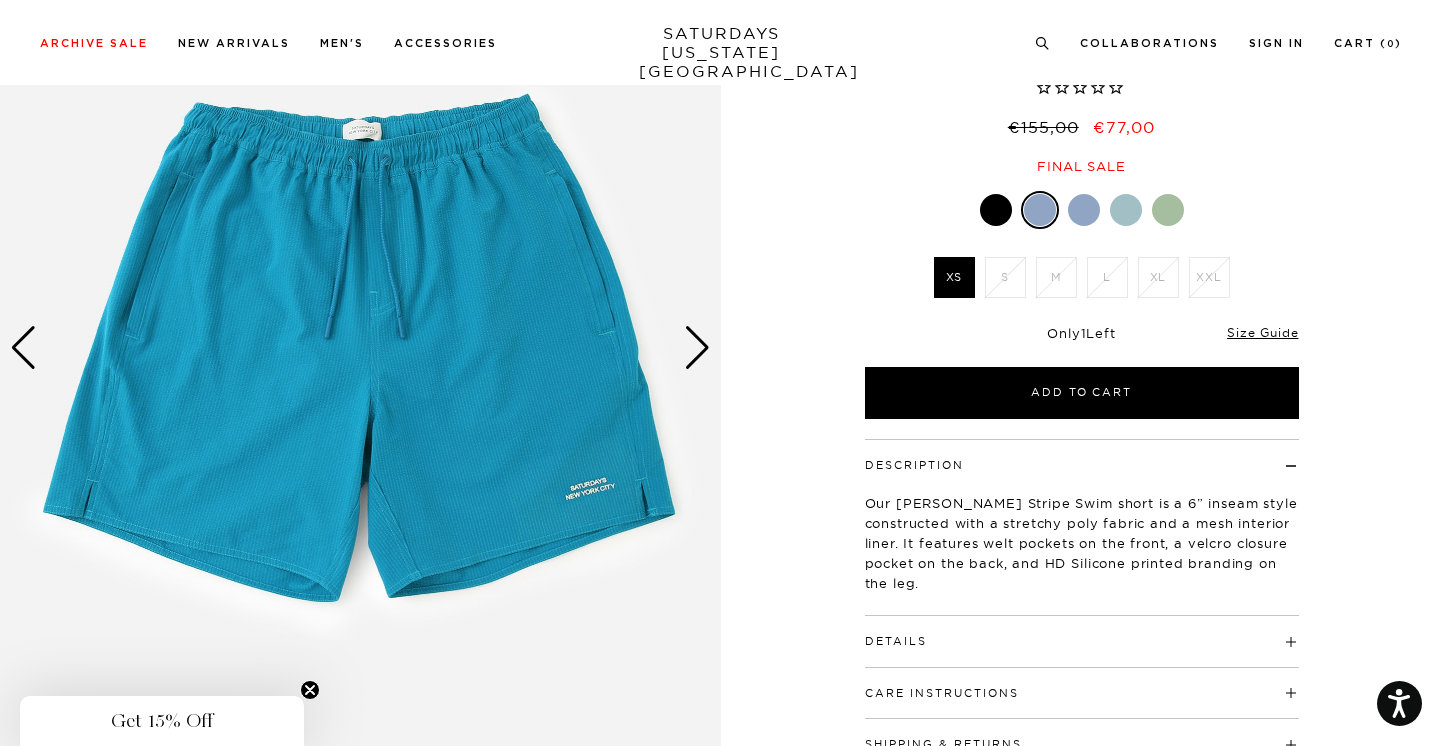 scroll, scrollTop: 0, scrollLeft: 0, axis: both 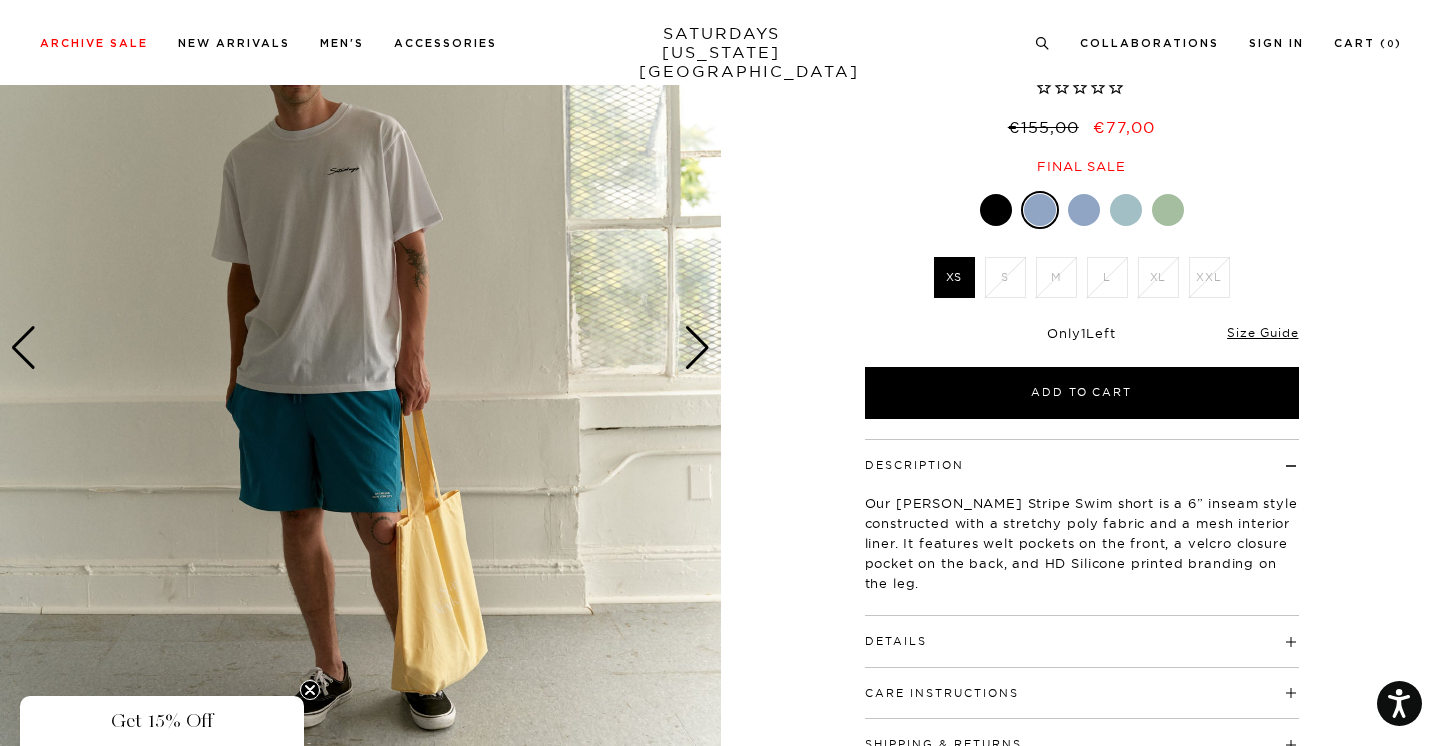 click at bounding box center [697, 348] 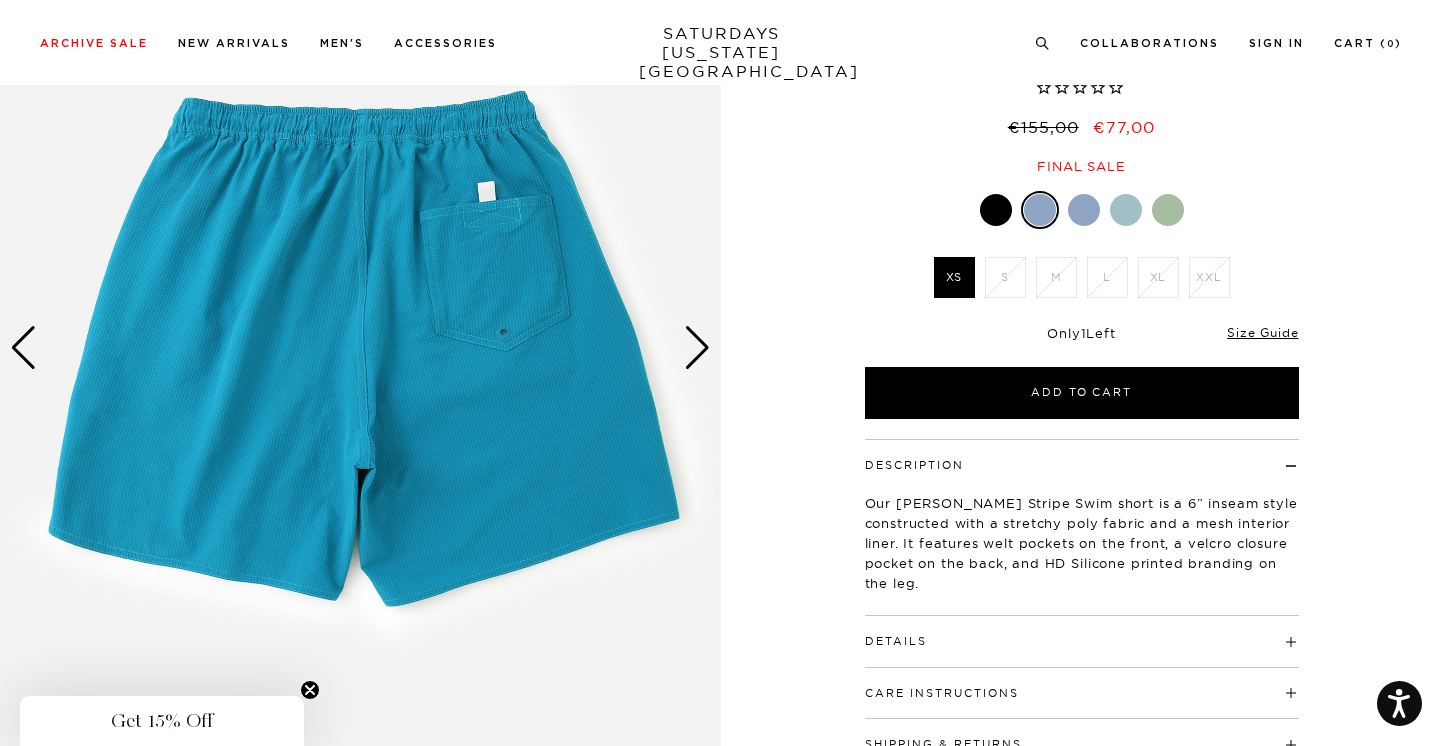 click at bounding box center [697, 348] 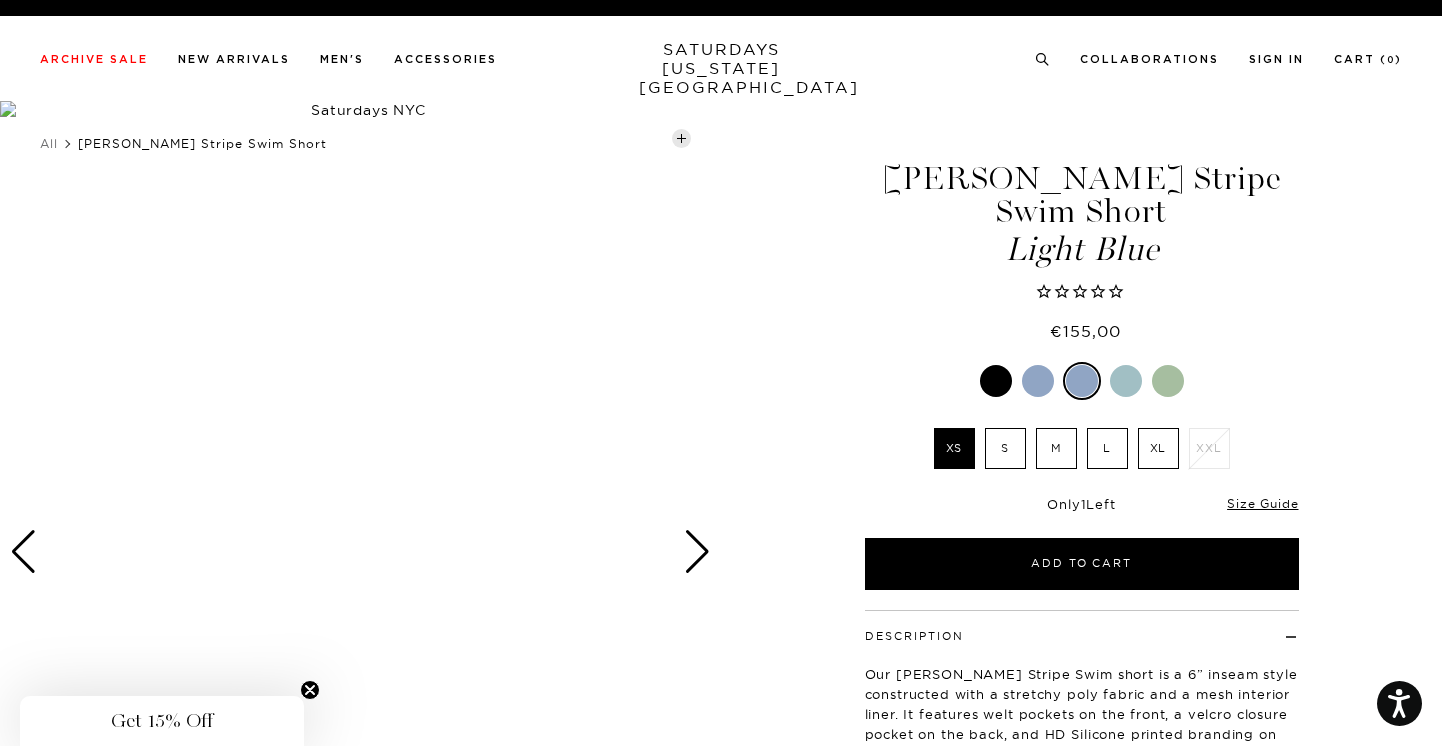 scroll, scrollTop: 0, scrollLeft: 0, axis: both 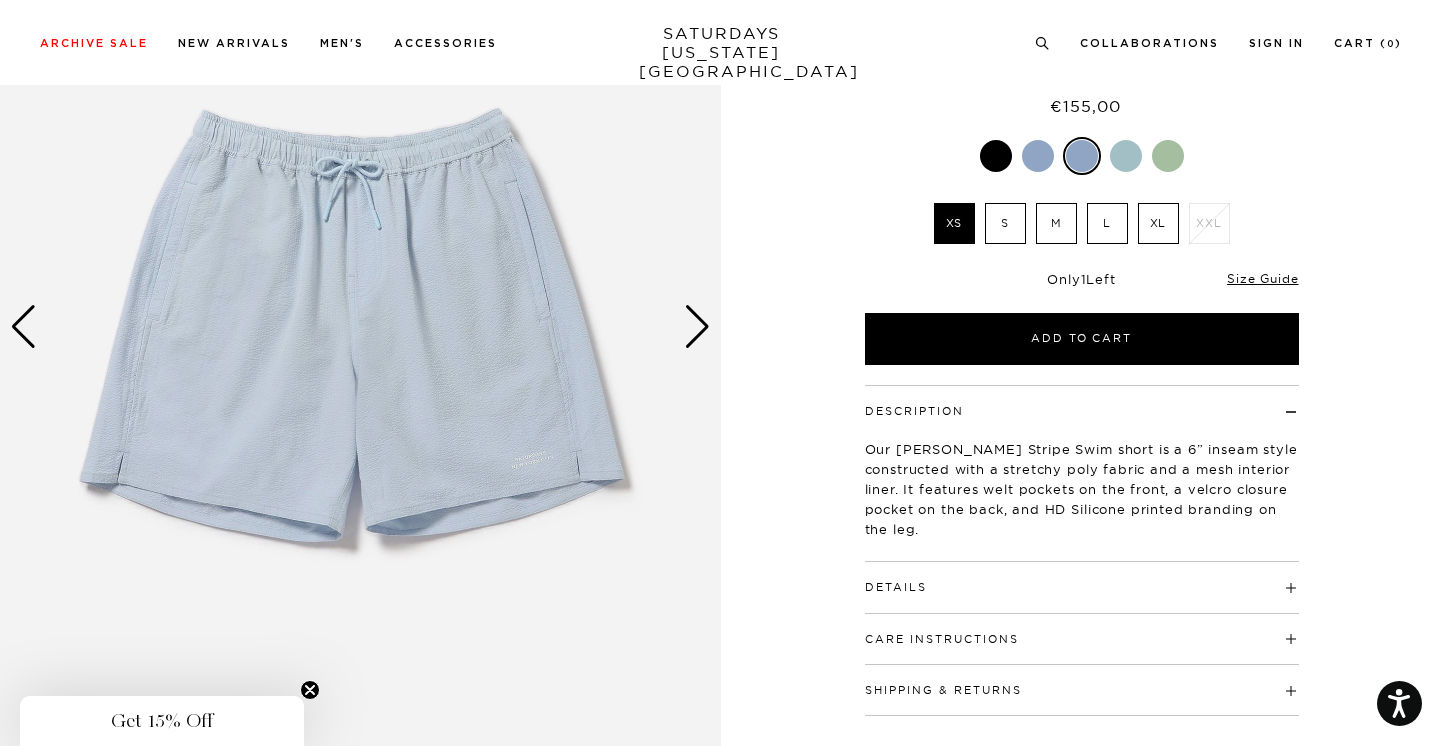 click at bounding box center [697, 327] 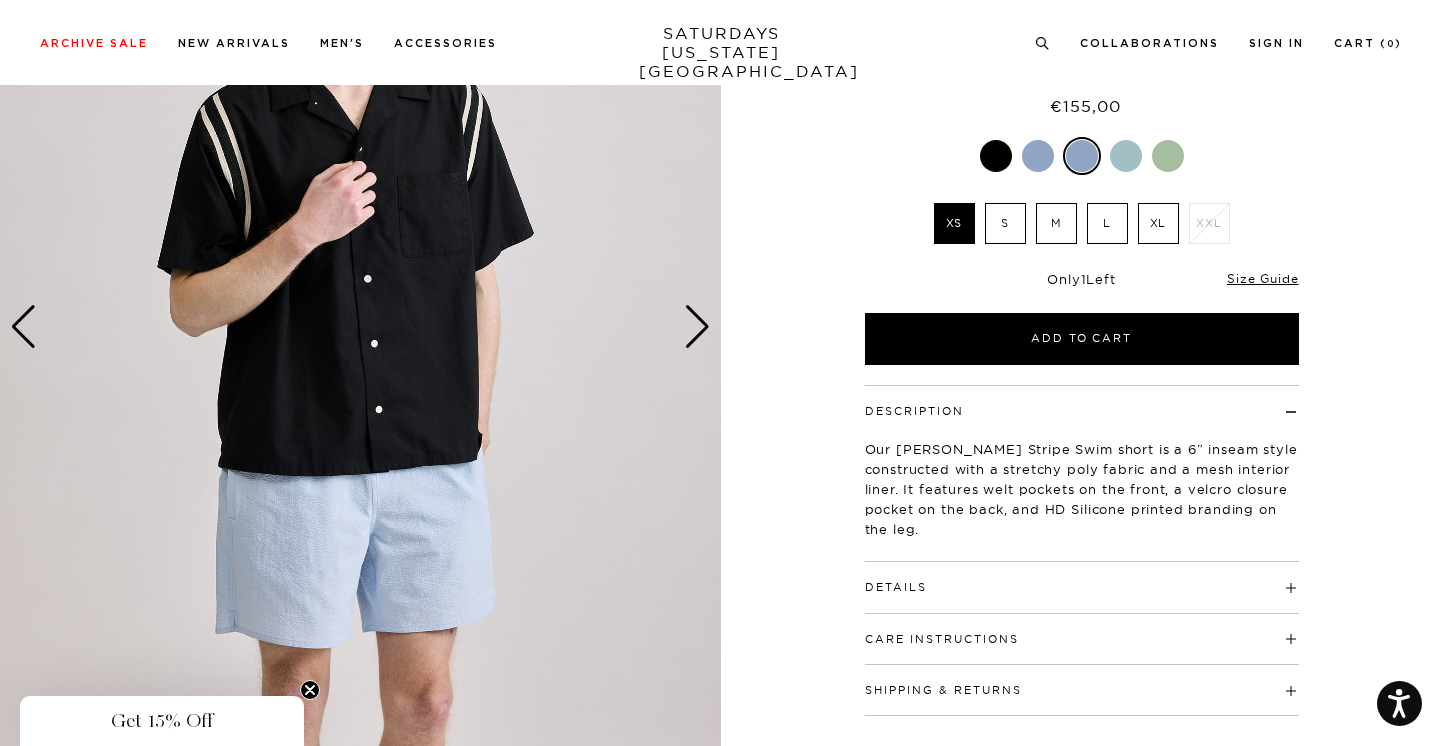 click at bounding box center [697, 327] 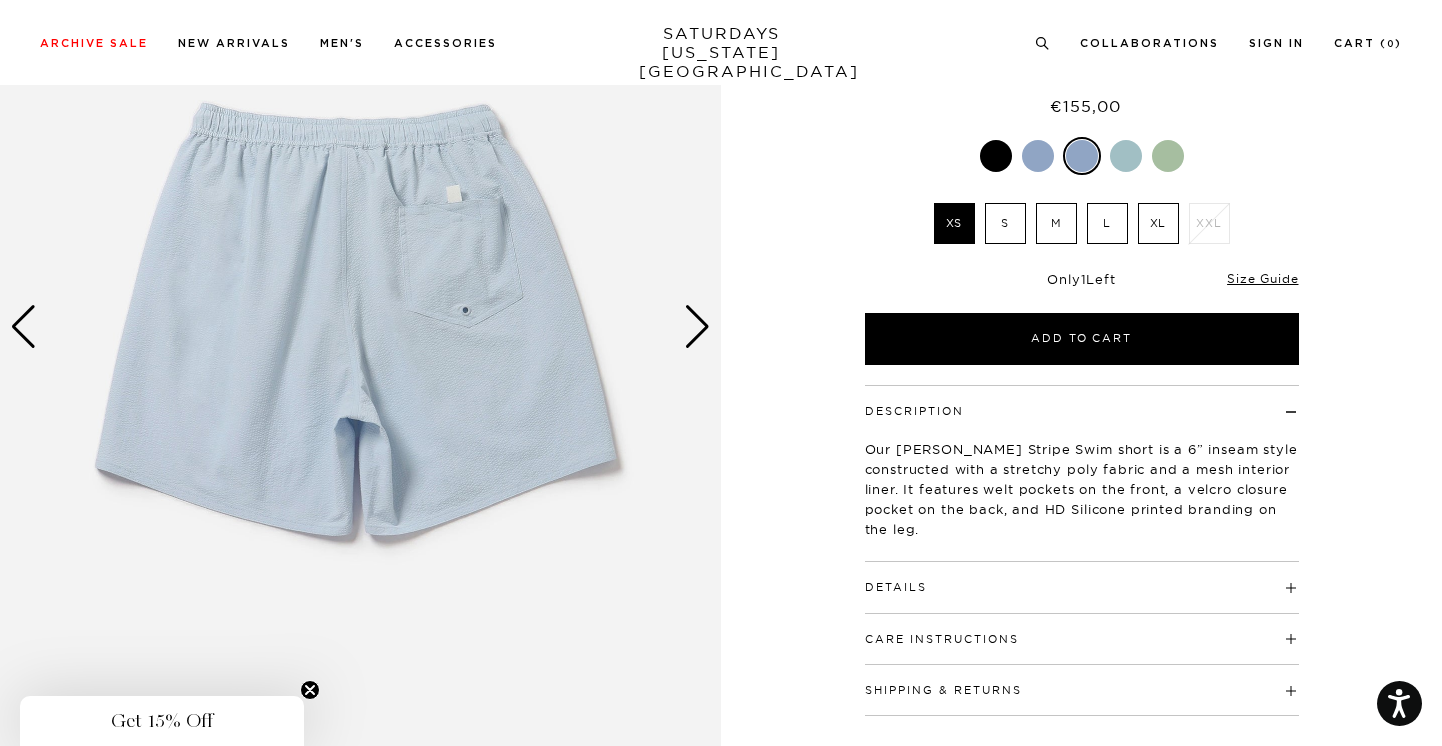click at bounding box center (697, 327) 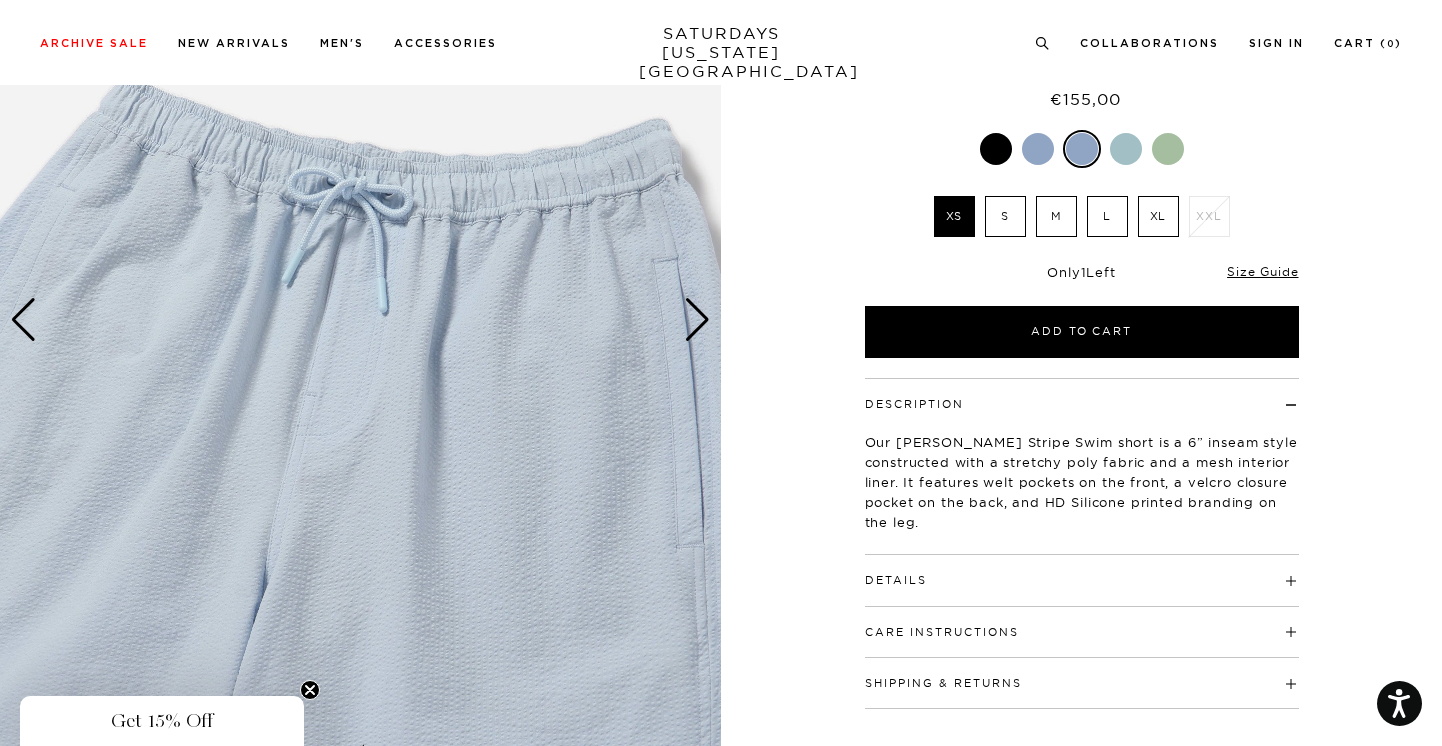 scroll, scrollTop: 236, scrollLeft: 0, axis: vertical 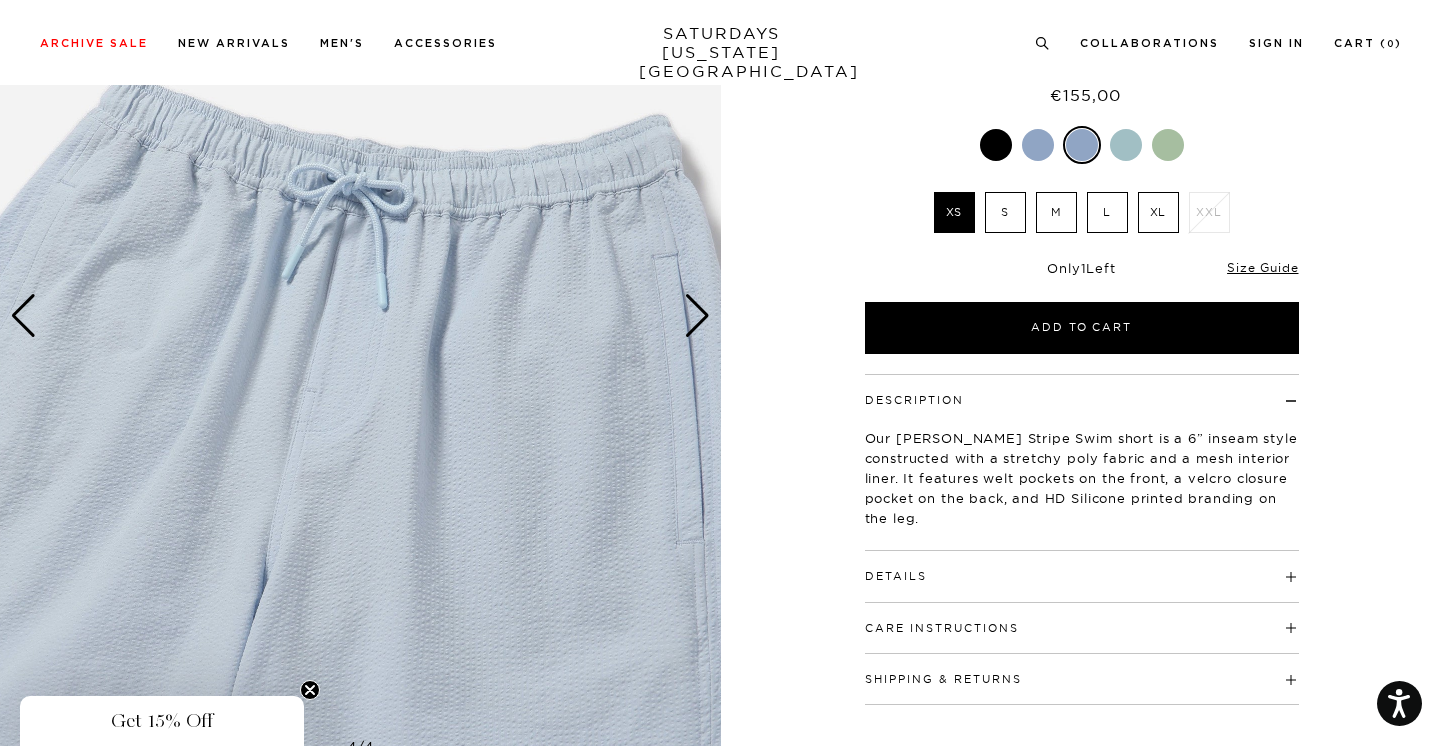 click at bounding box center [697, 316] 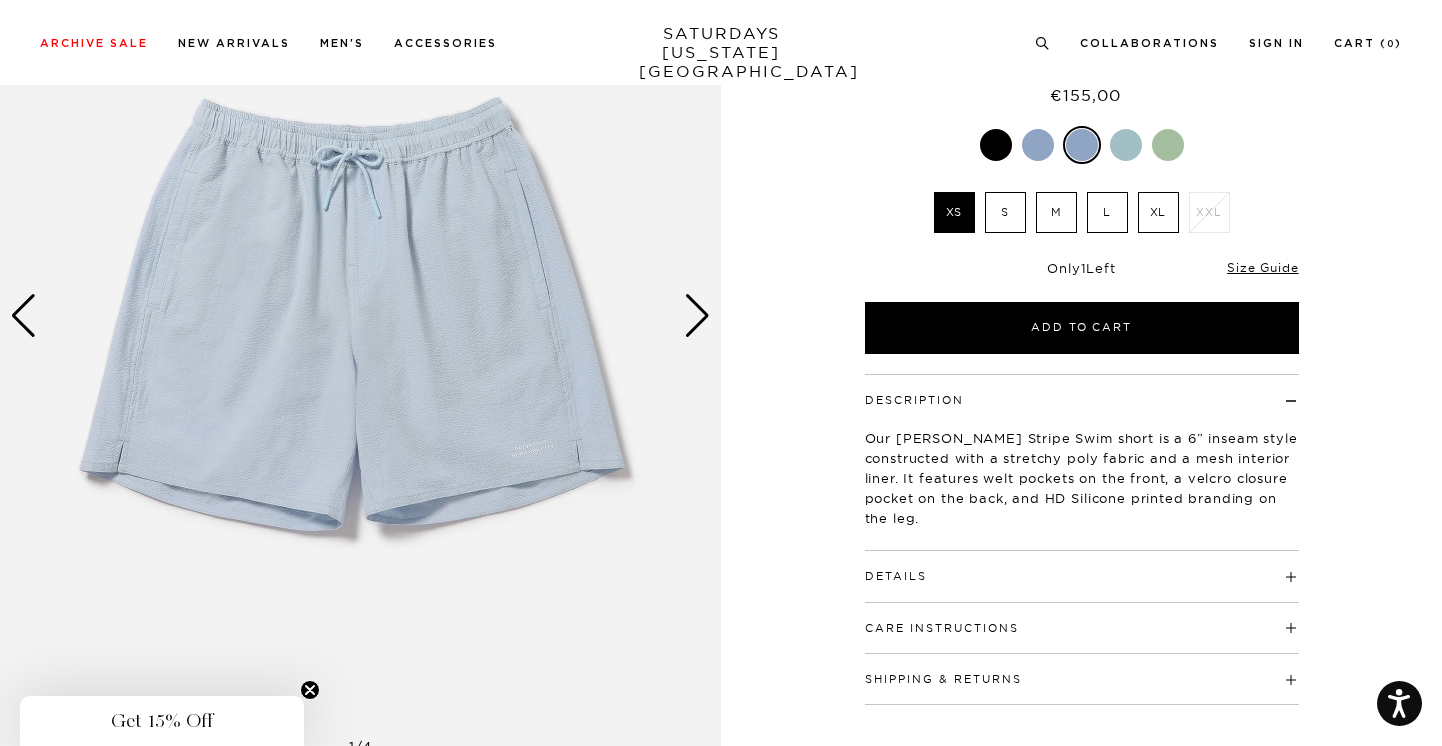 click at bounding box center (697, 316) 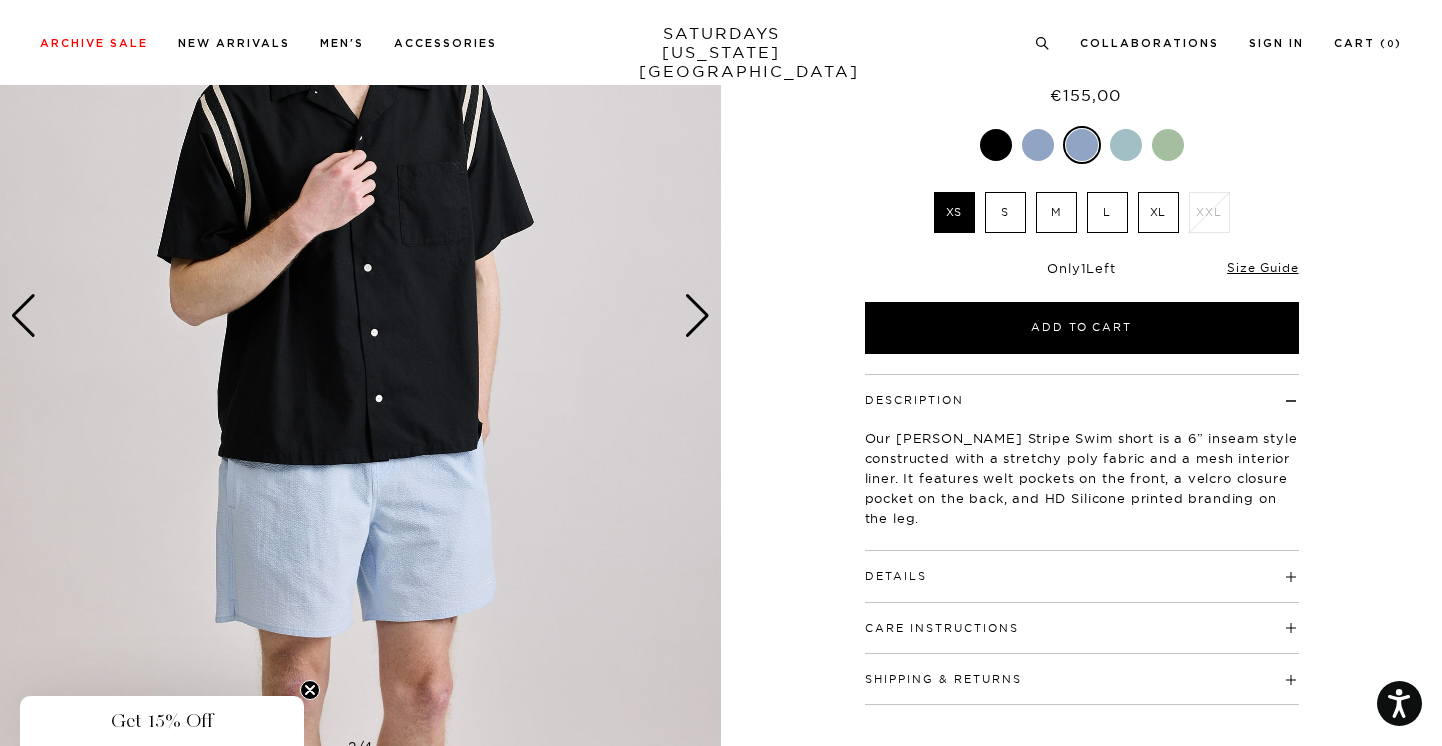 click at bounding box center [697, 316] 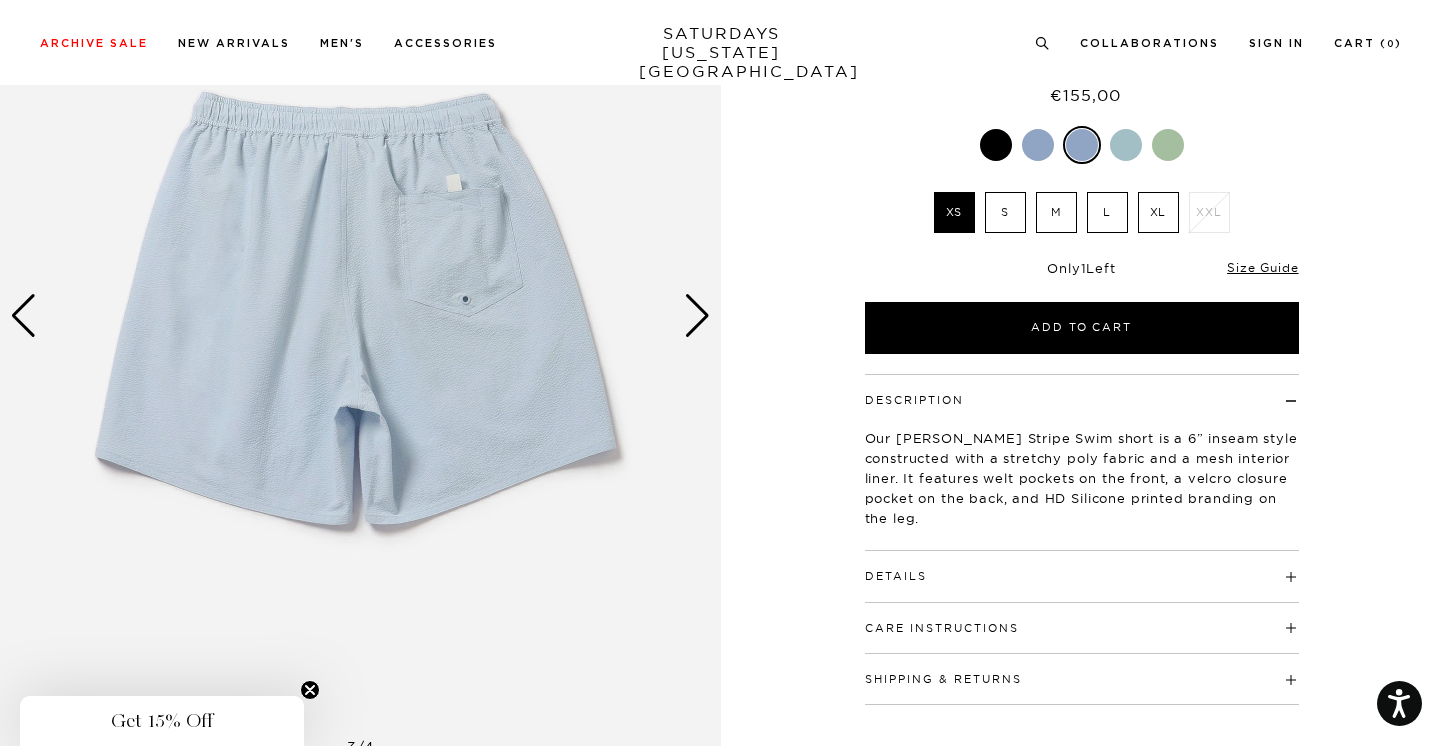 click at bounding box center [697, 316] 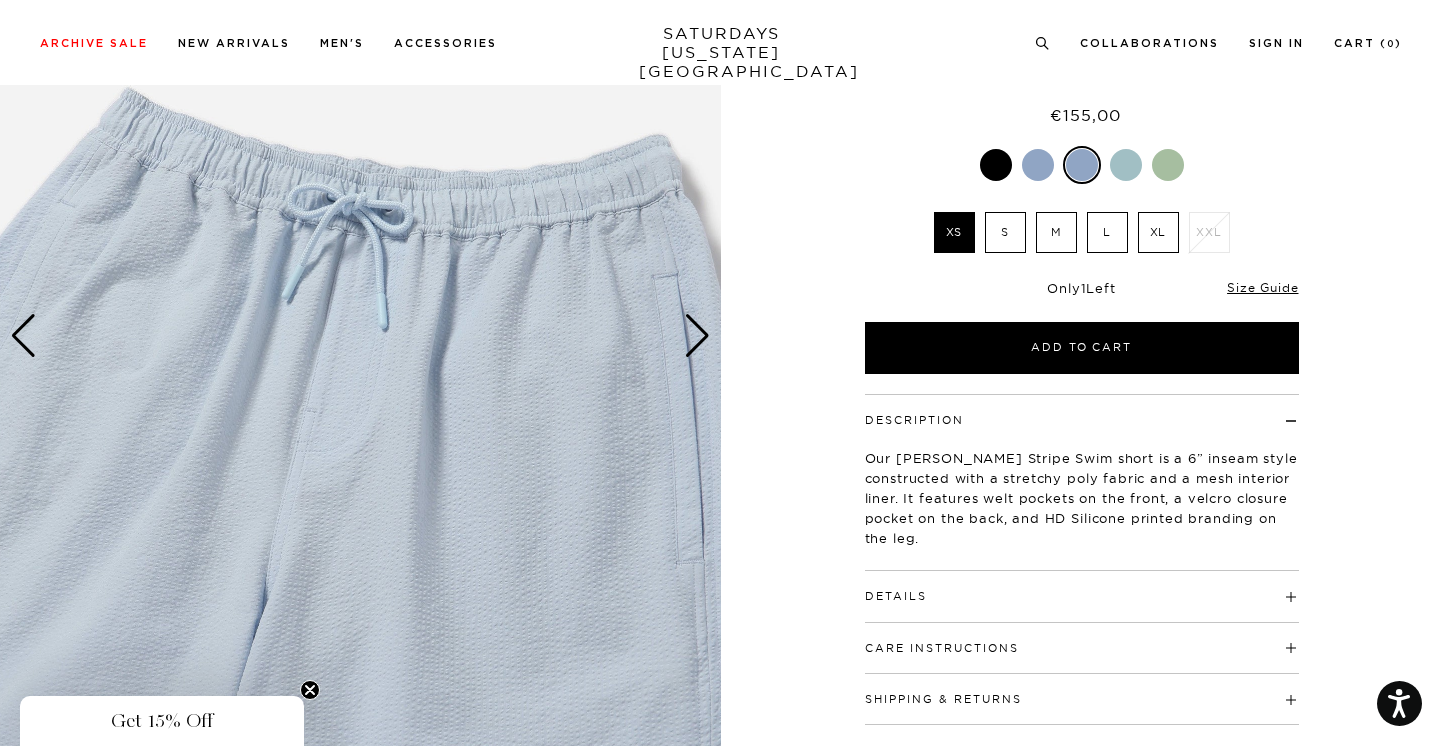 scroll, scrollTop: 221, scrollLeft: 0, axis: vertical 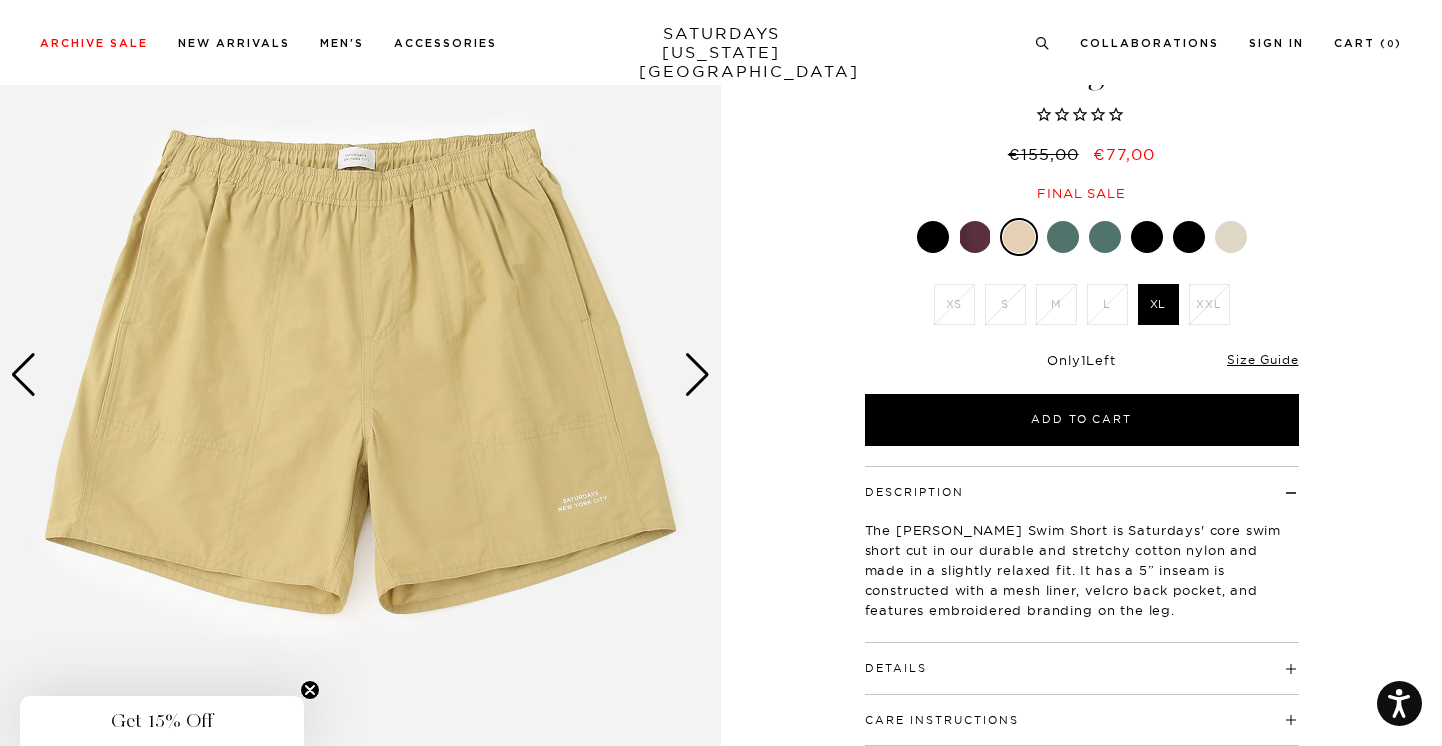 click at bounding box center (697, 375) 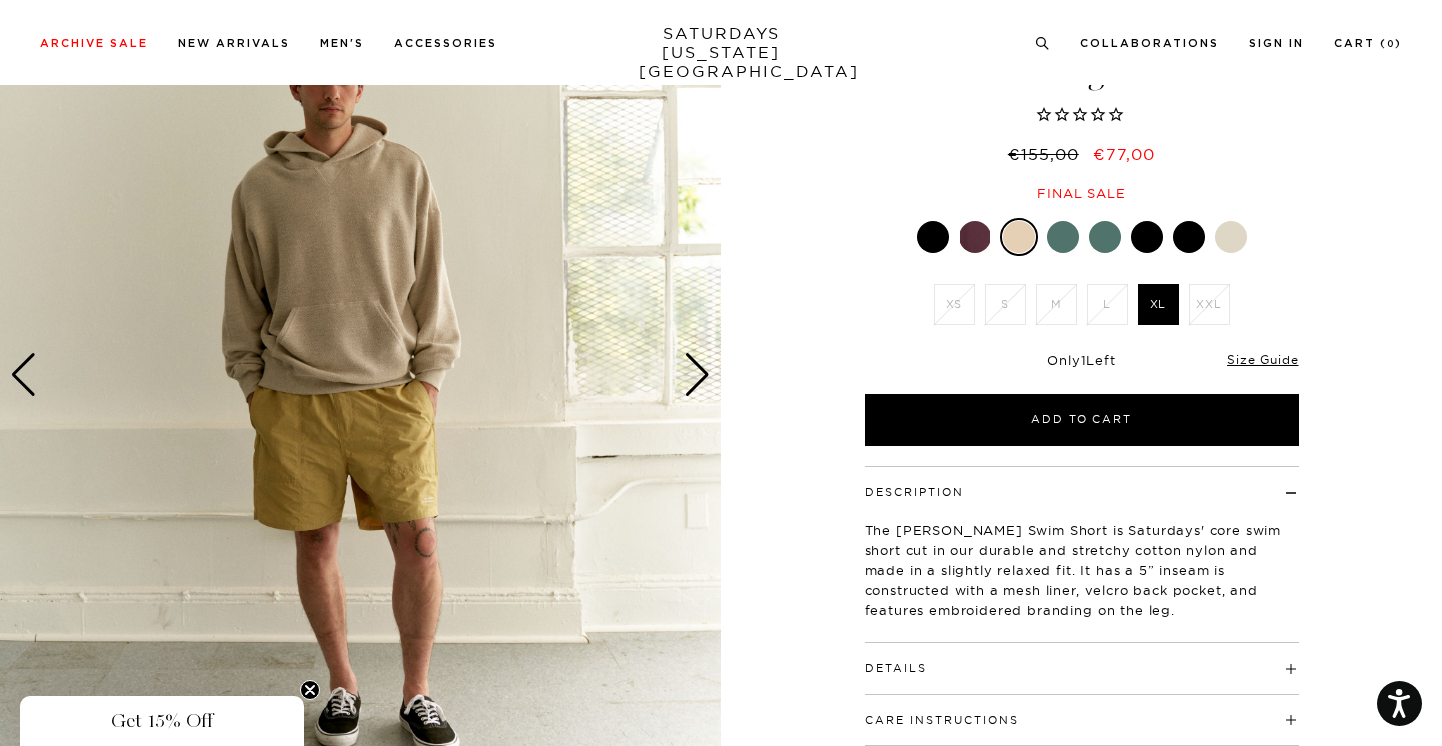 click at bounding box center (697, 375) 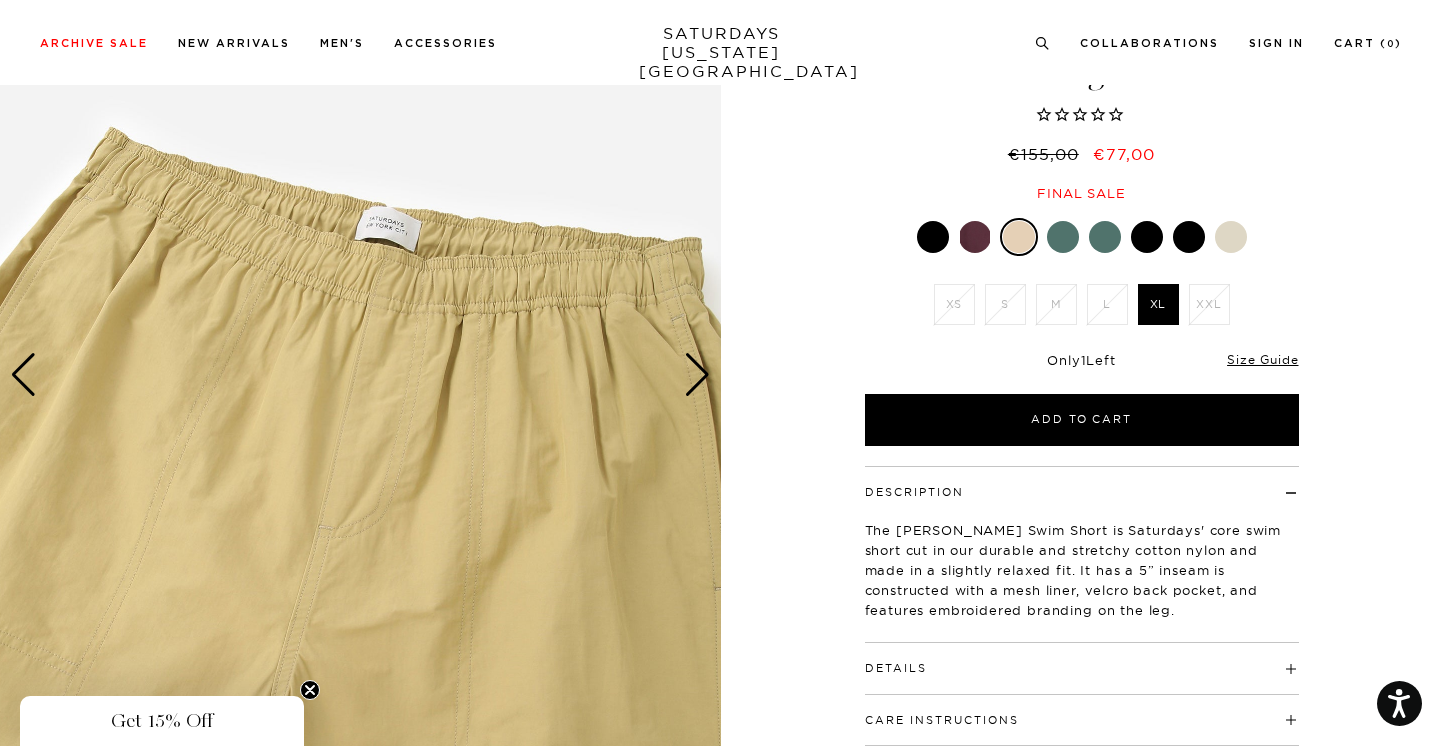 click on "Get 15% Off" at bounding box center [162, 721] 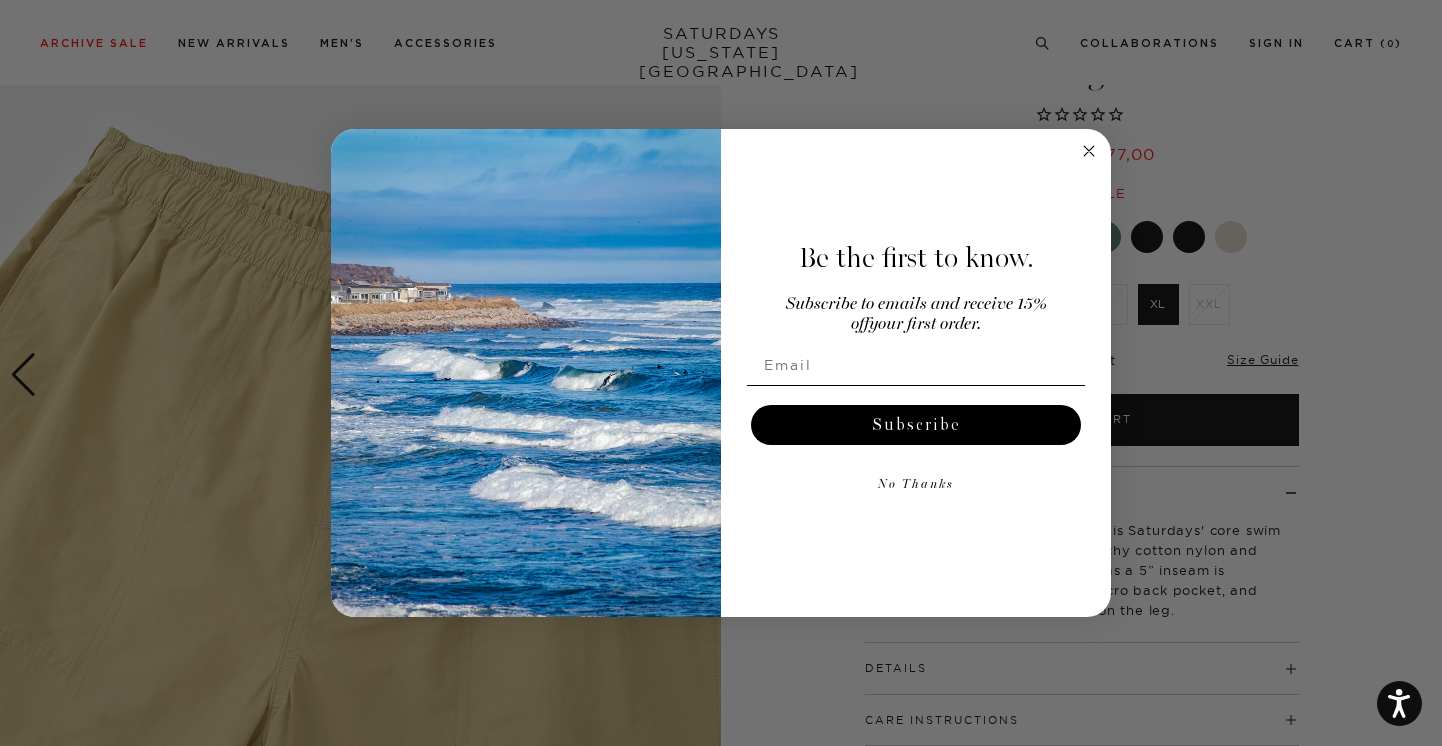 click 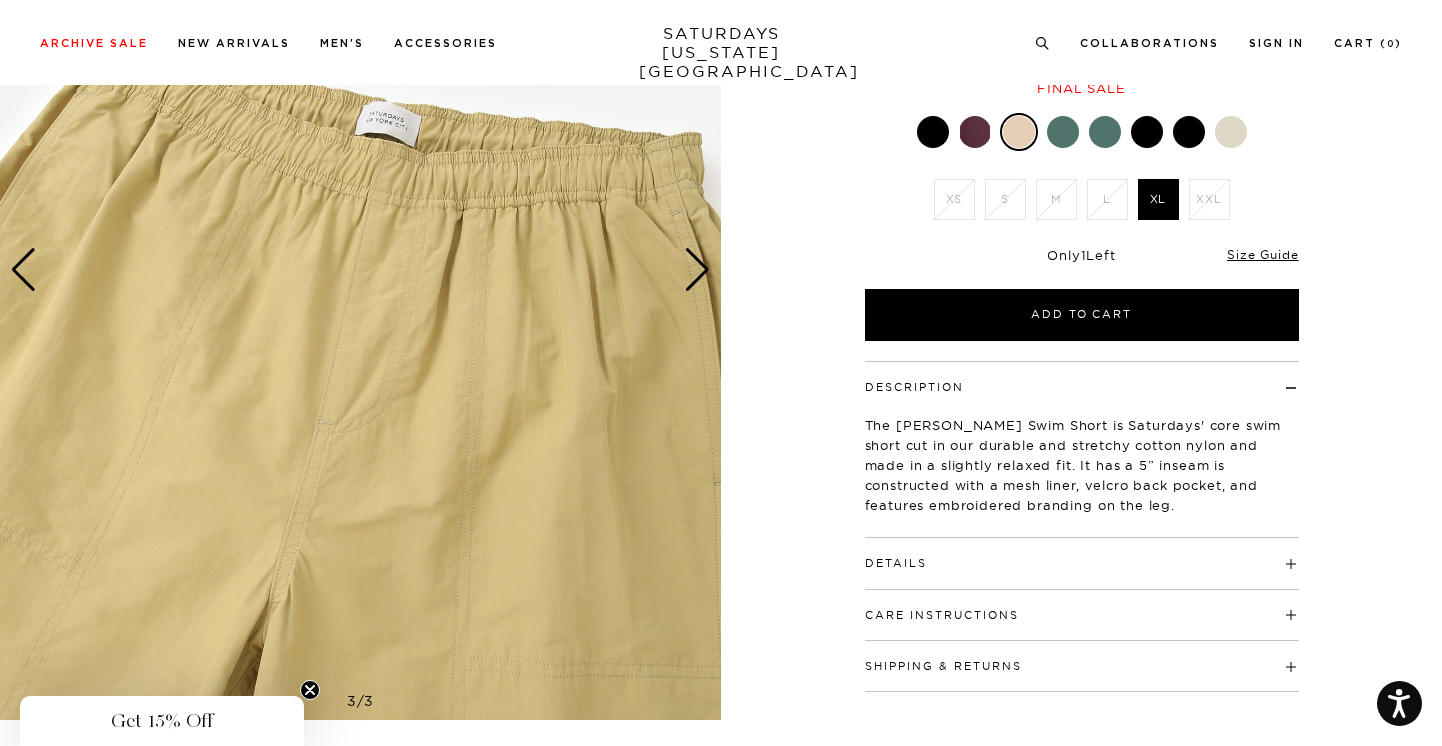 scroll, scrollTop: 283, scrollLeft: 0, axis: vertical 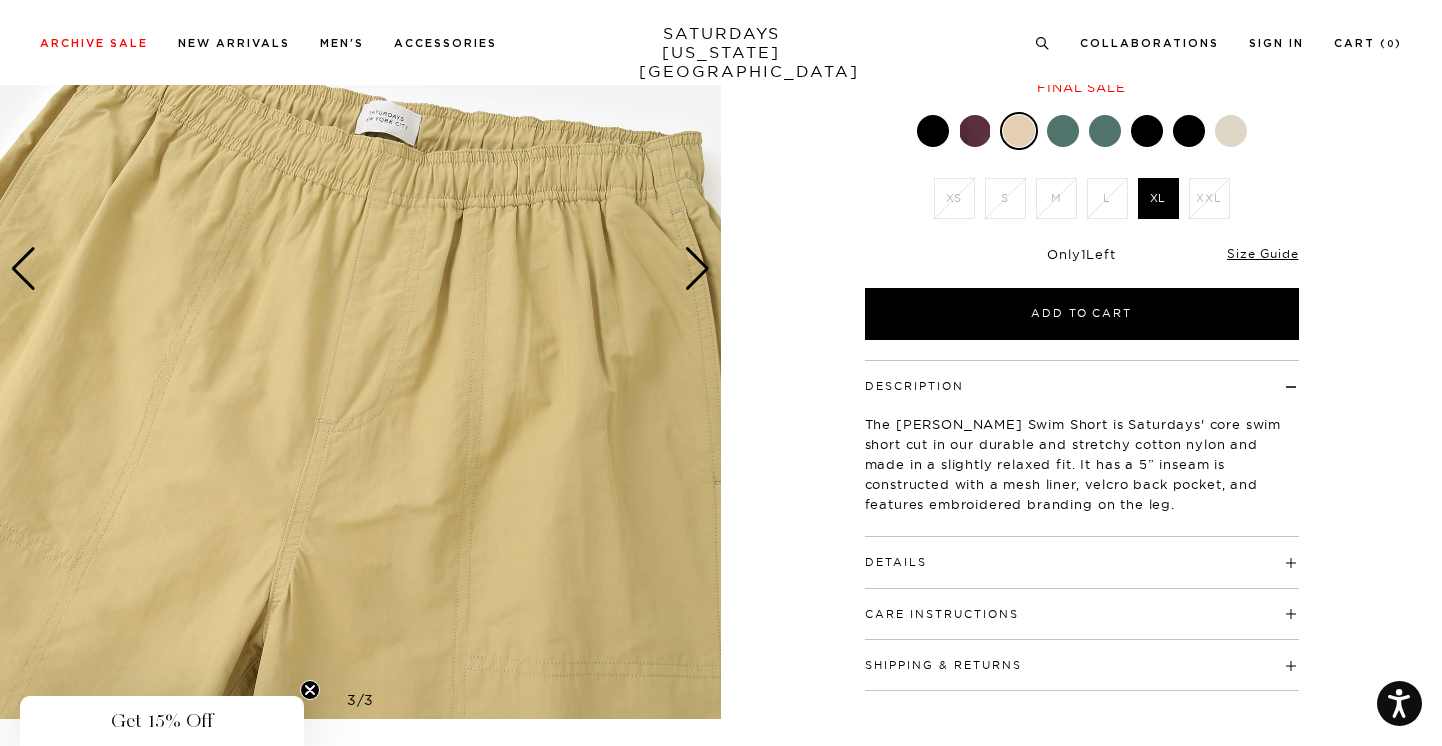 click at bounding box center (697, 269) 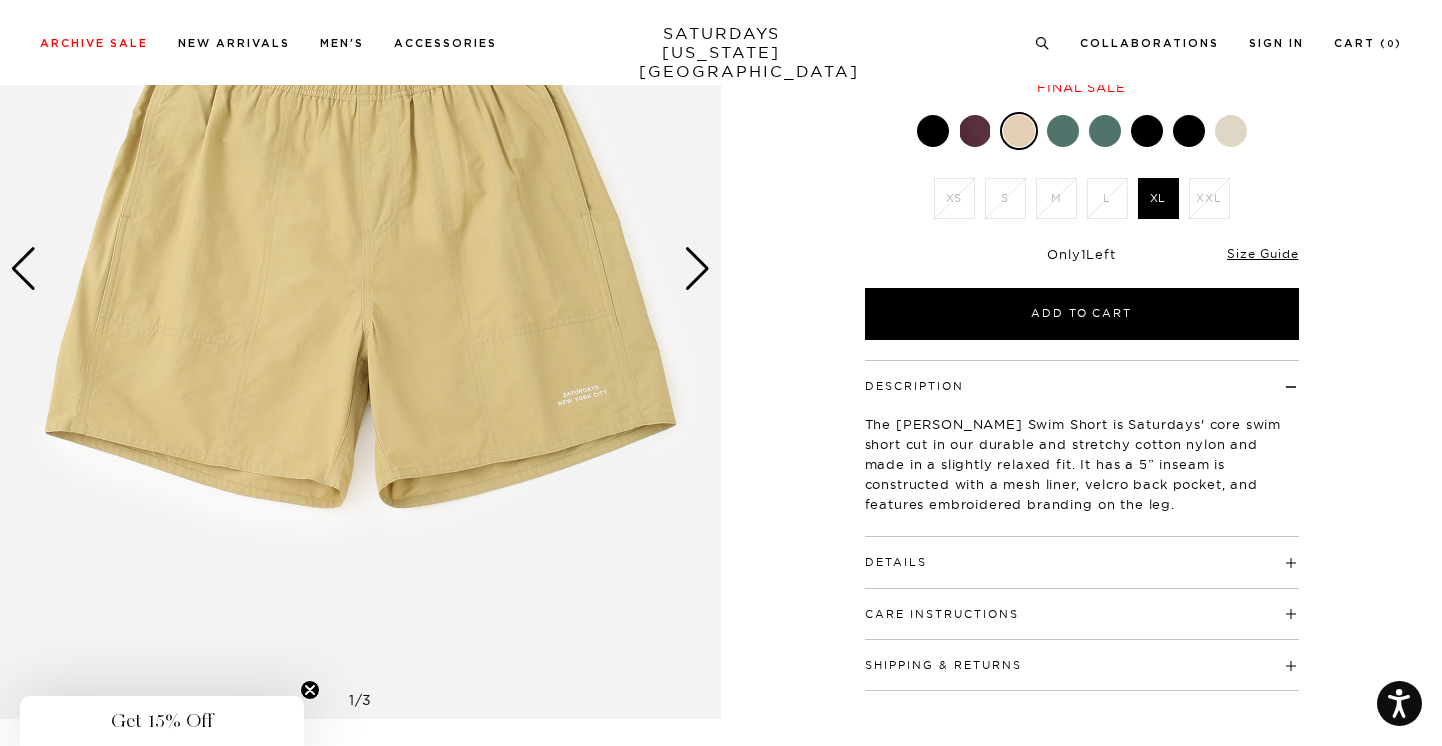 click at bounding box center (697, 269) 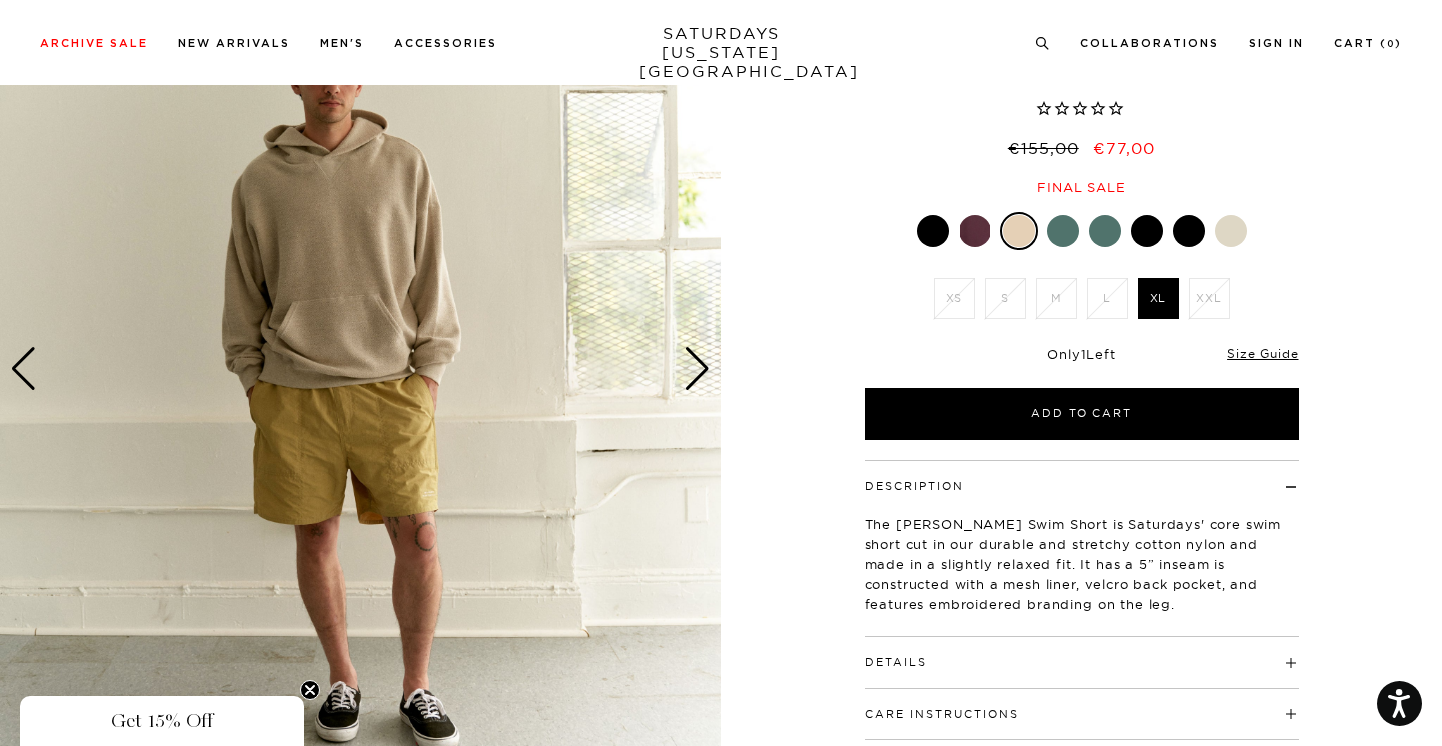 scroll, scrollTop: 132, scrollLeft: 0, axis: vertical 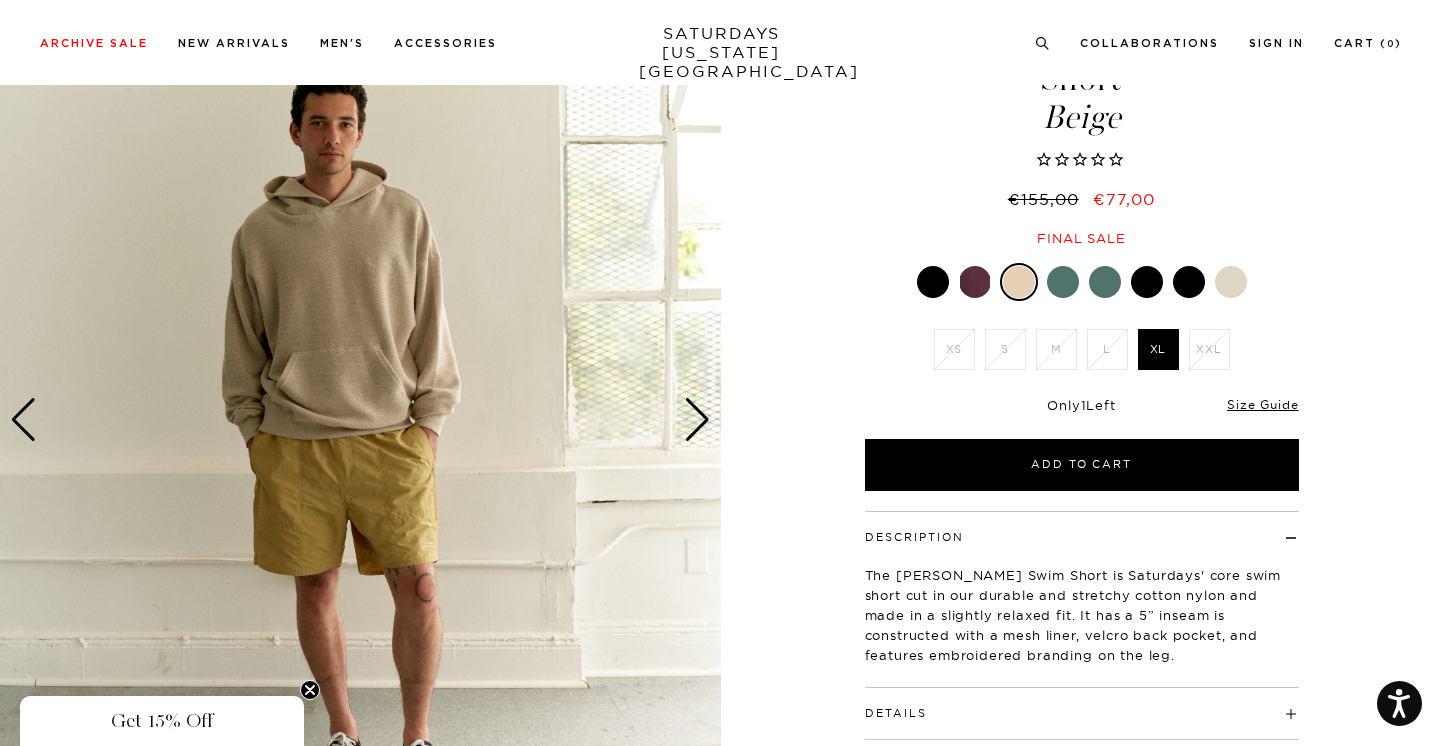 click at bounding box center [1063, 282] 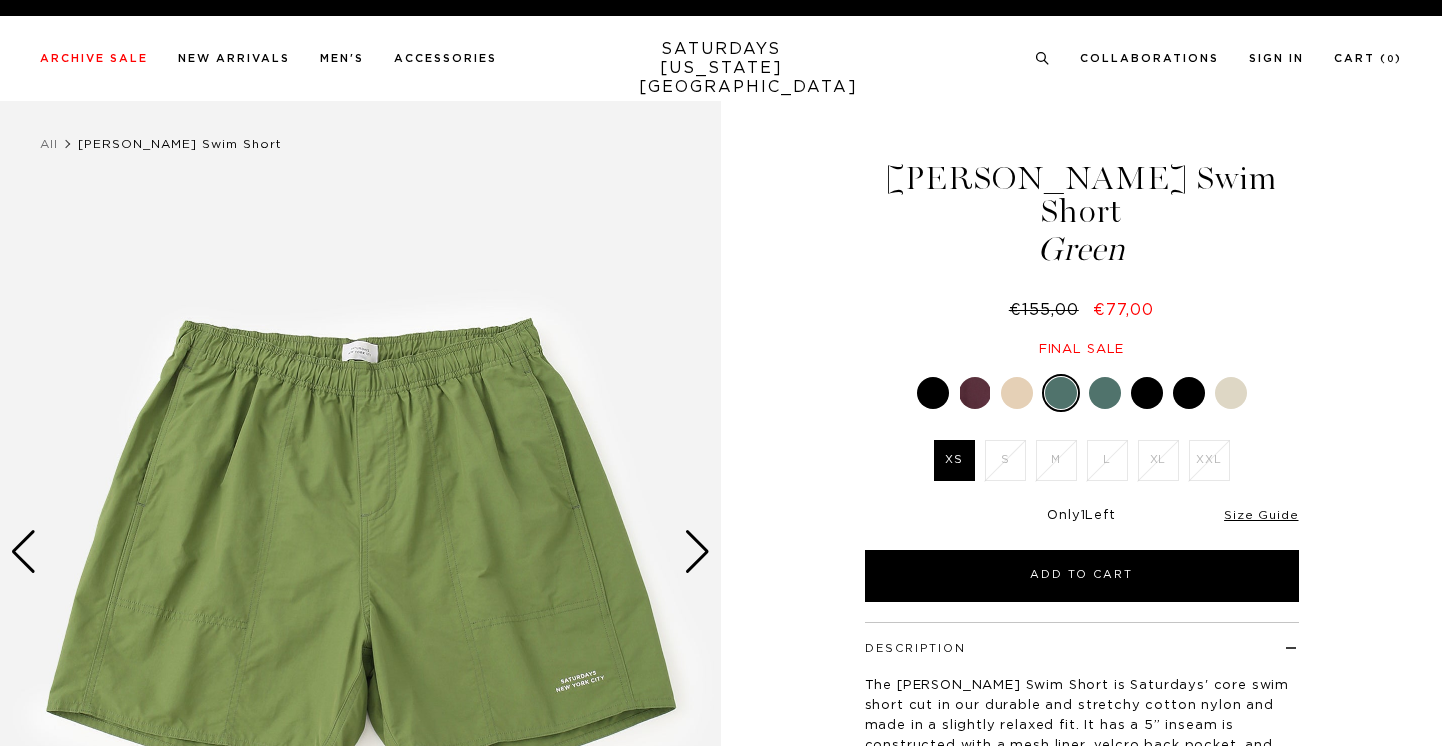 scroll, scrollTop: 0, scrollLeft: 0, axis: both 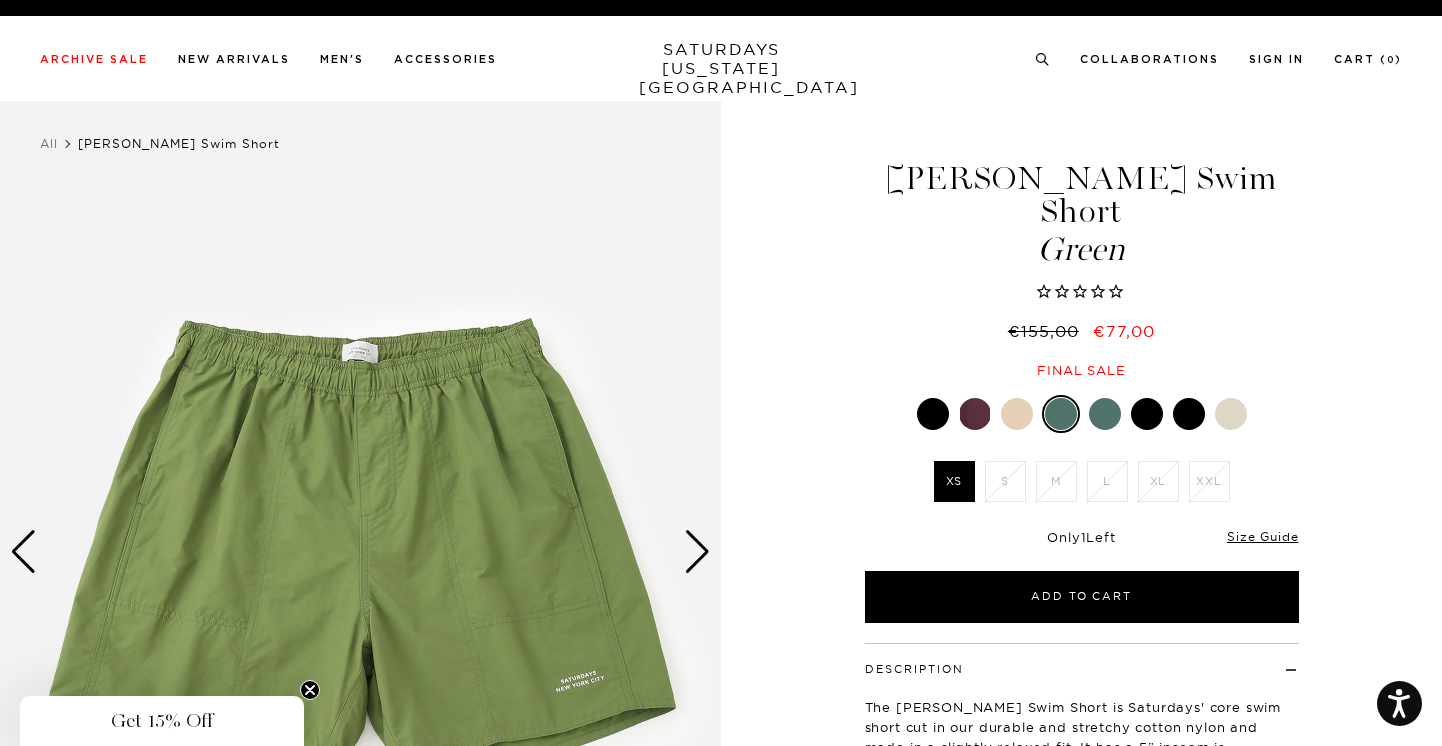 click at bounding box center [1105, 414] 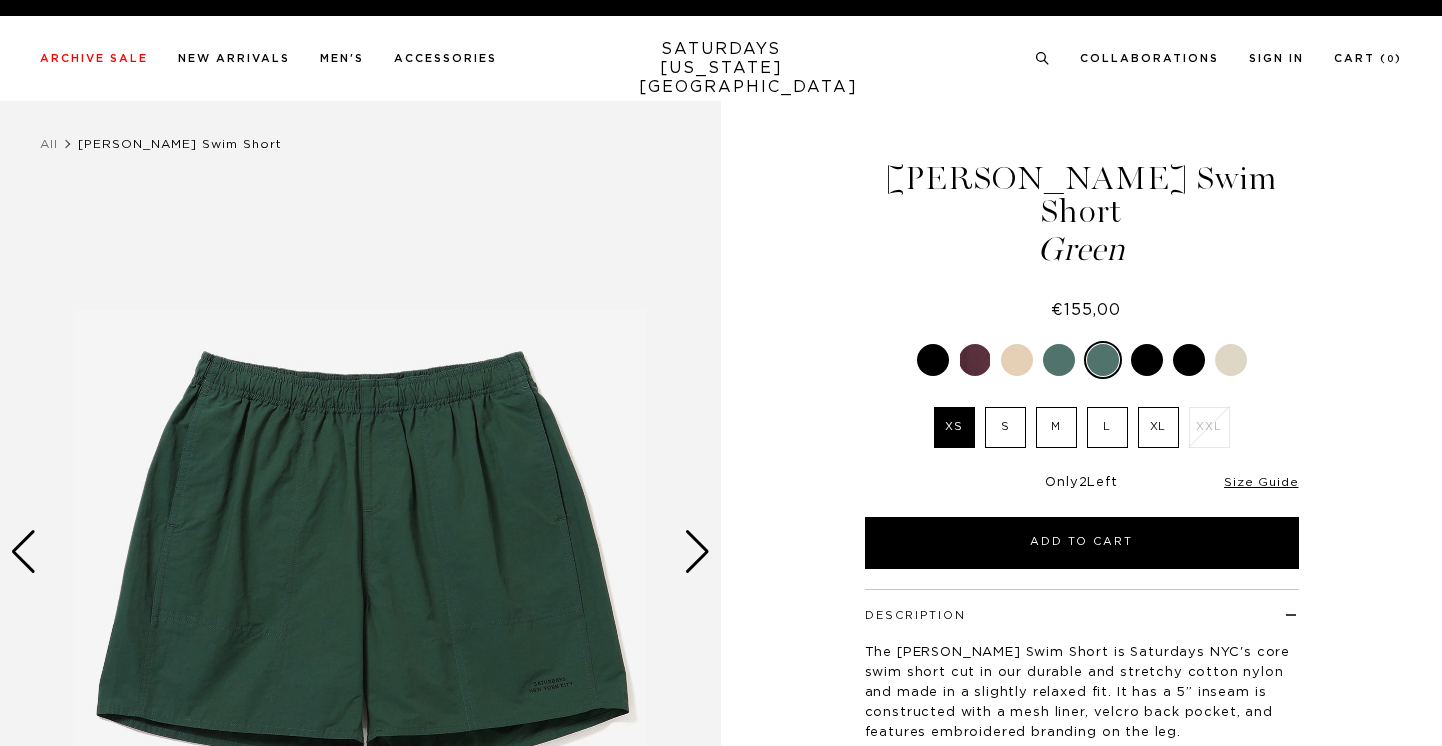scroll, scrollTop: 0, scrollLeft: 0, axis: both 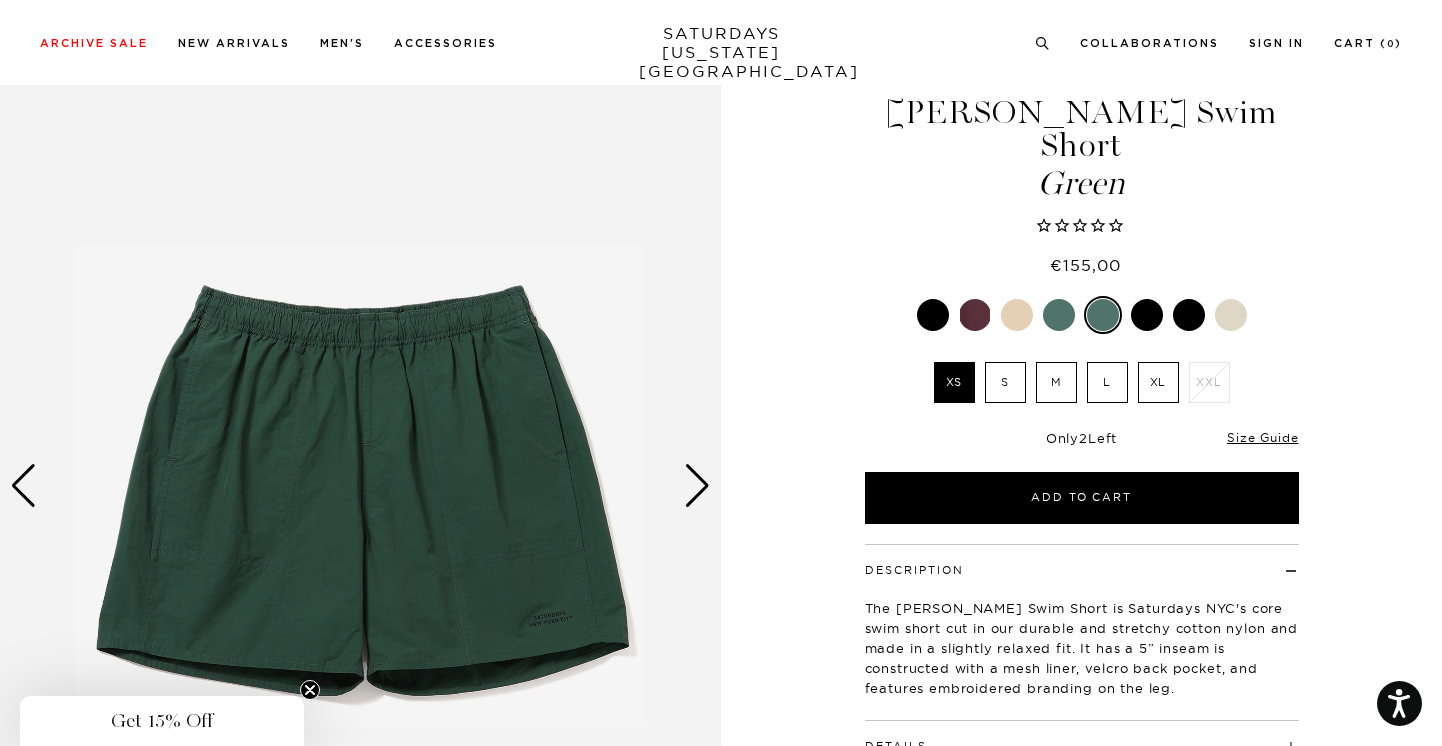 click on "This extension is provided by  Saxion Library . Need help?  Mail  us at Saxion Library!" at bounding box center [0, 0] 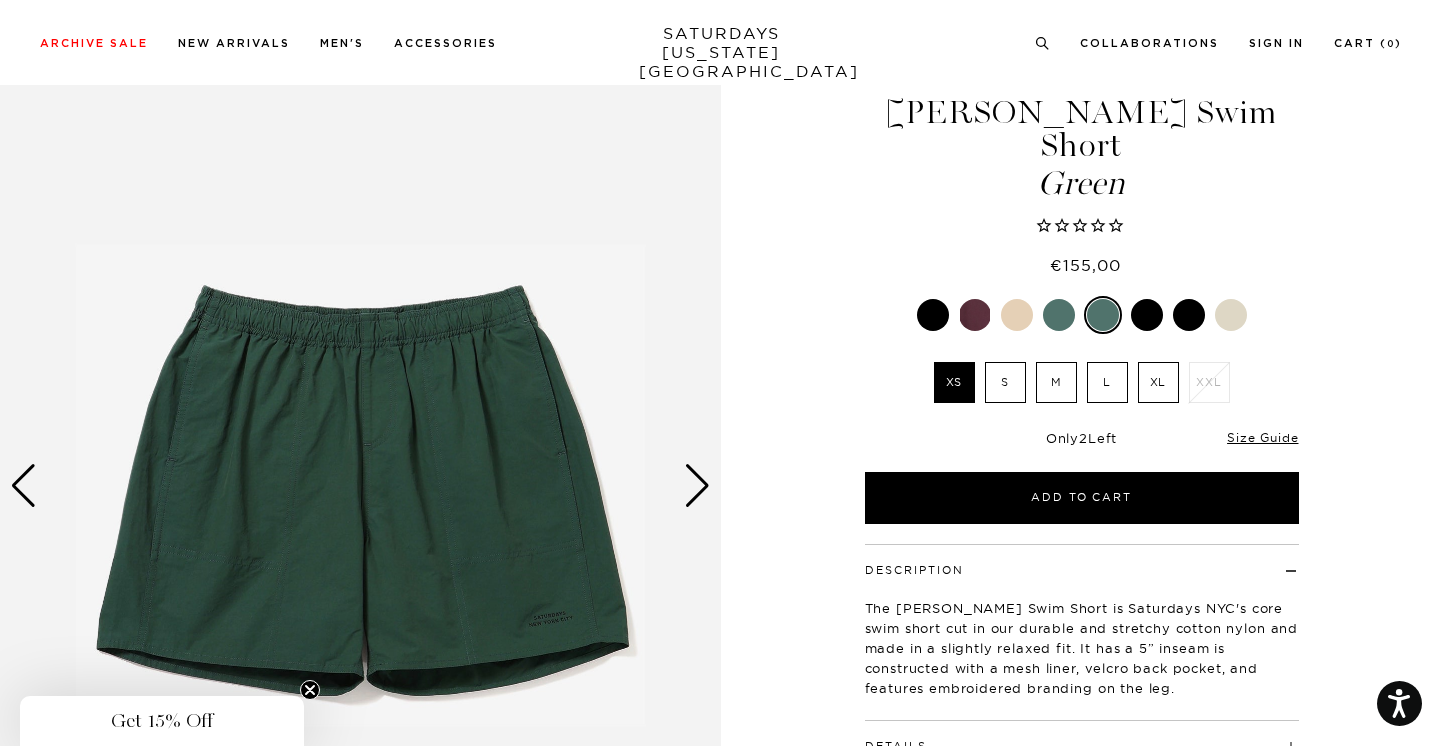 click at bounding box center [1147, 315] 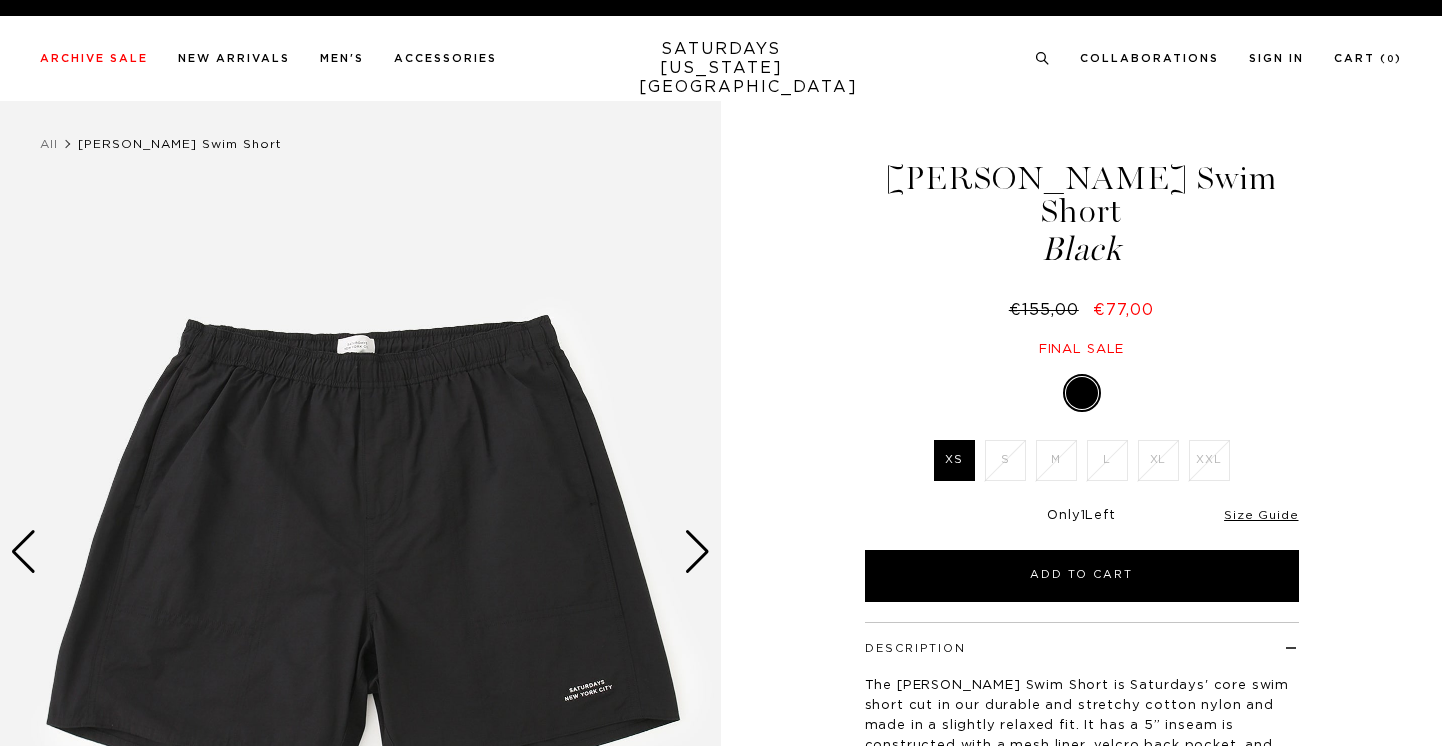 scroll, scrollTop: 0, scrollLeft: 0, axis: both 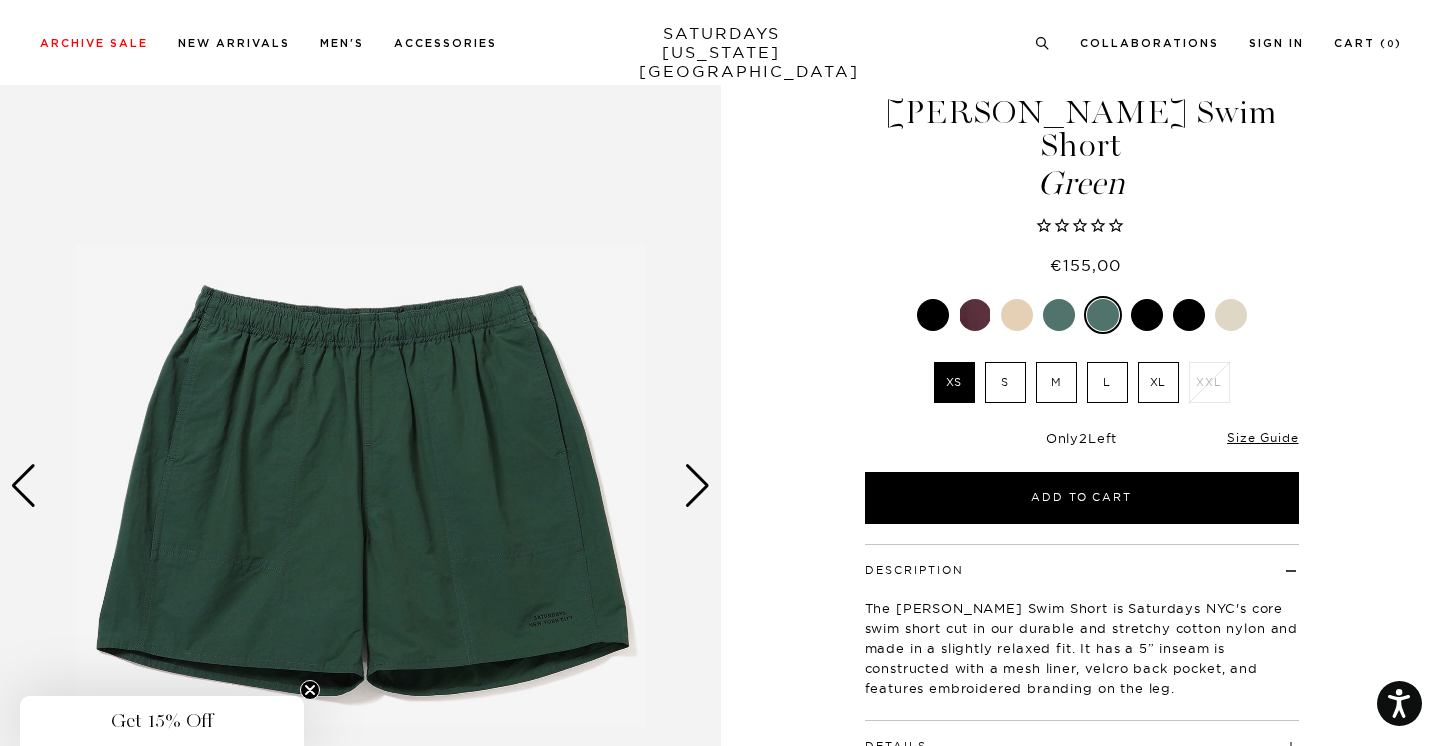 click at bounding box center (1189, 315) 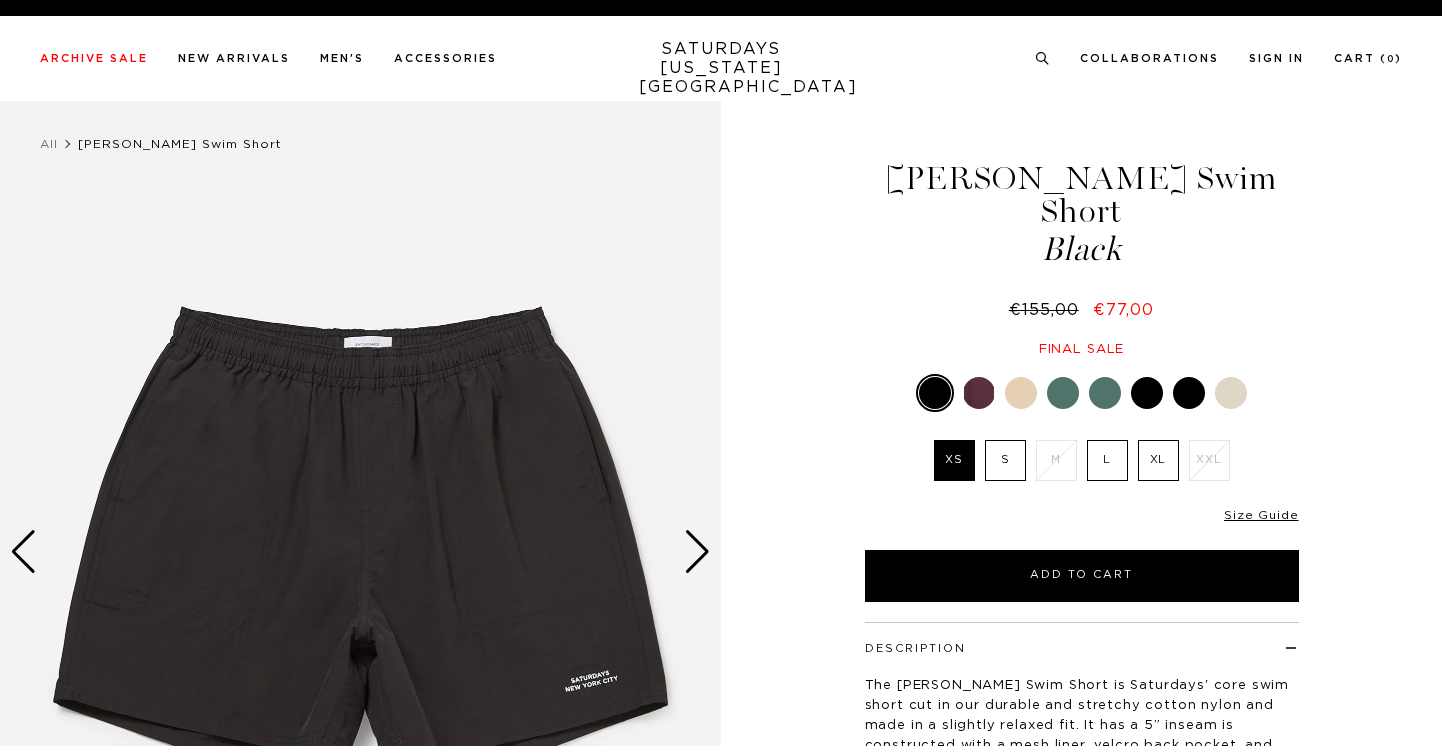 scroll, scrollTop: 0, scrollLeft: 0, axis: both 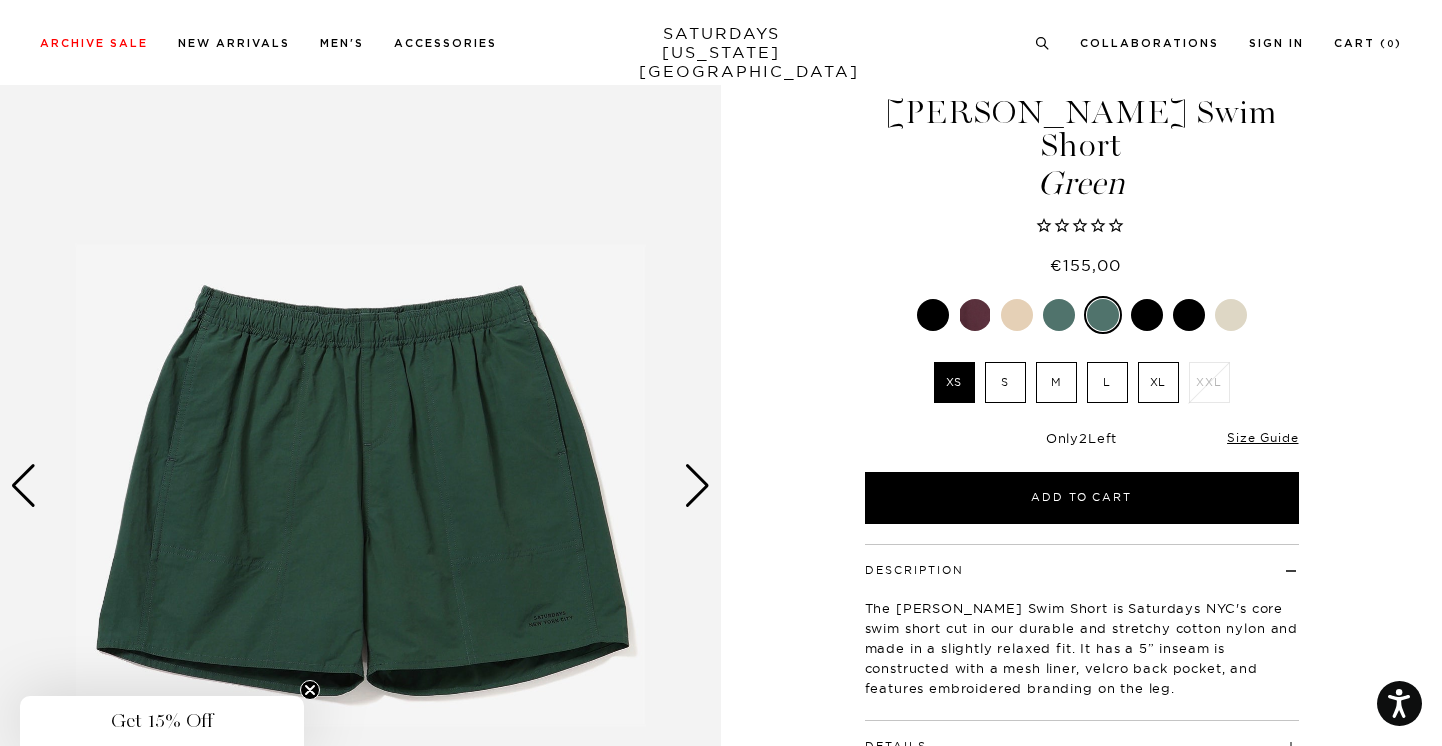 click on "Press Option+1 for screen-reader mode, Option+0 to cancel Accessibility Screen-Reader Guide, Feedback, and Issue Reporting | New window
Enjoy Complimentary Shipping on Orders Over $150  (Contiguous 48 States Only)
Archive Sale
Men's
Tees
Shirts
Shorts
Swim
Women's" at bounding box center [721, 1102] 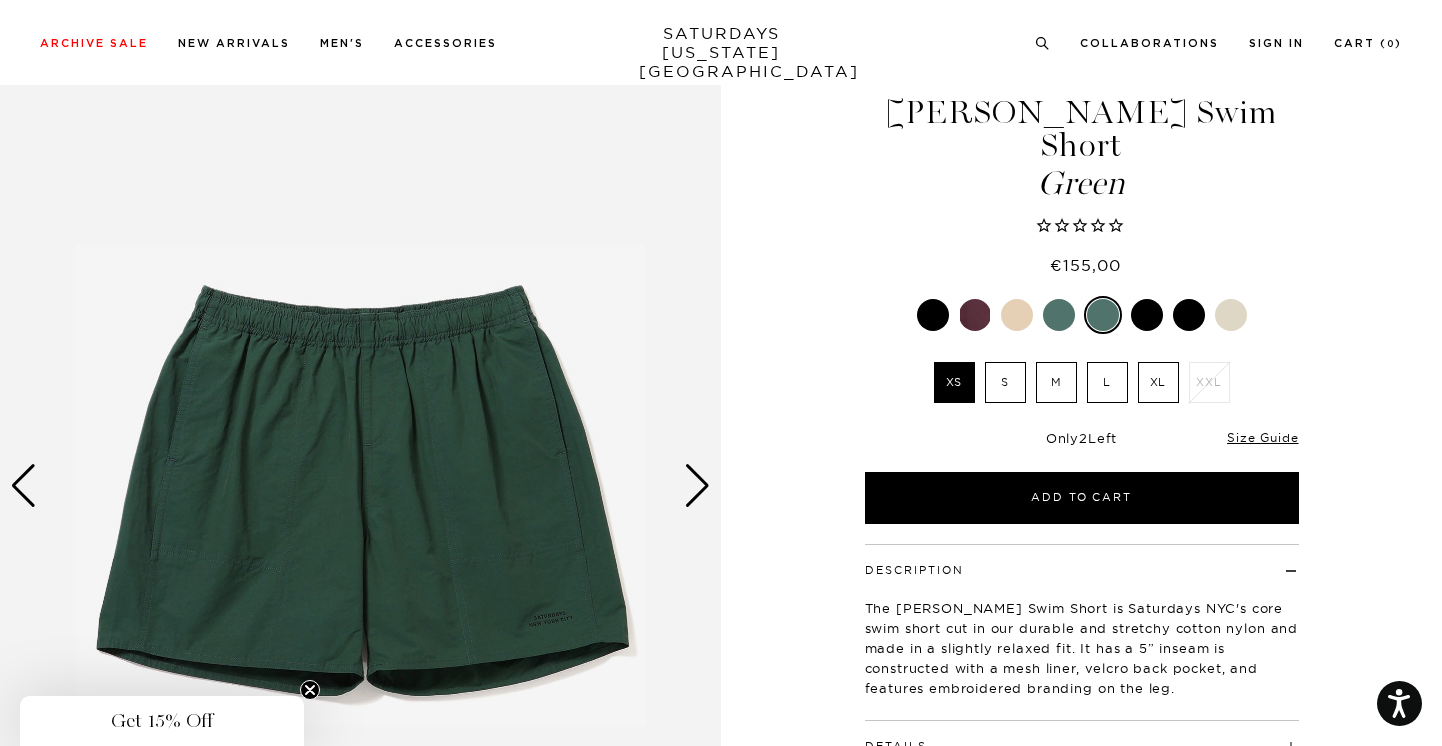 click at bounding box center [1231, 315] 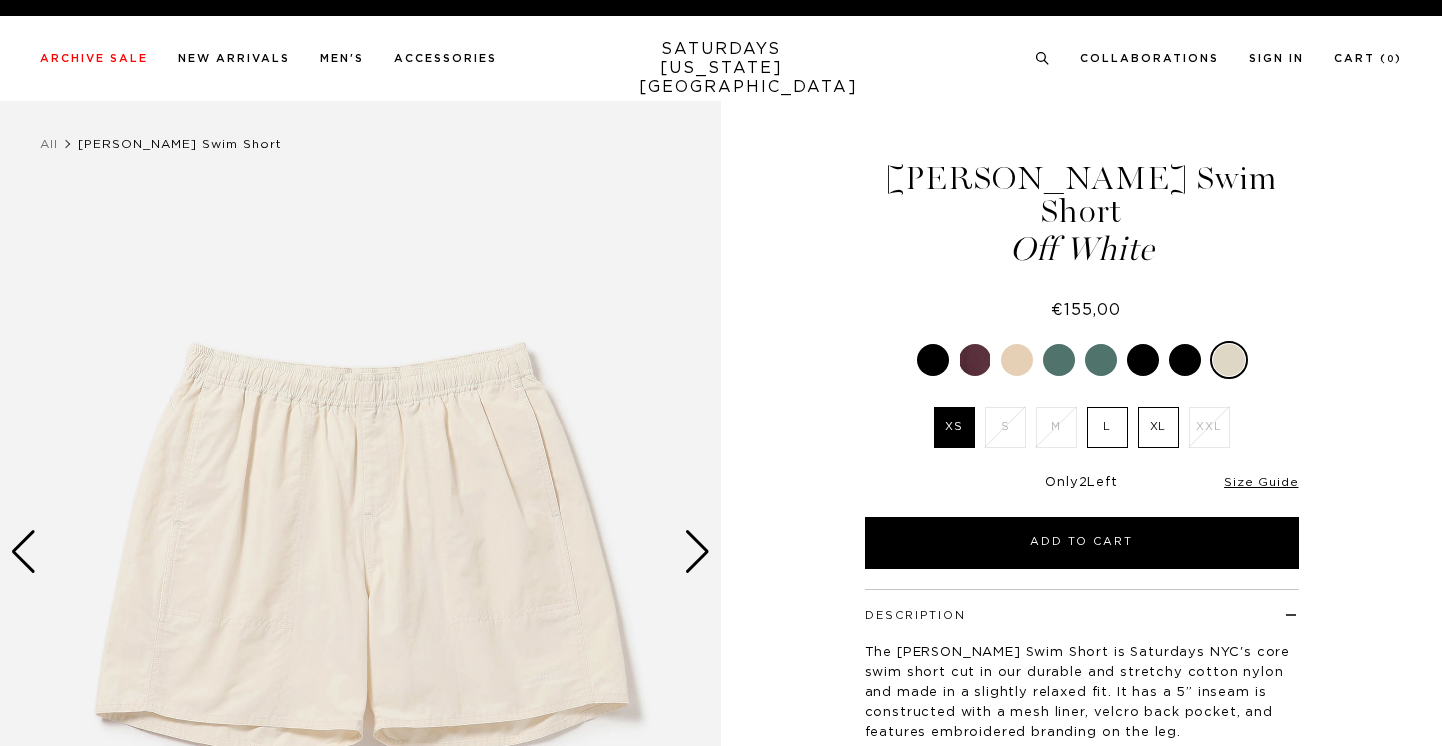 scroll, scrollTop: 0, scrollLeft: 0, axis: both 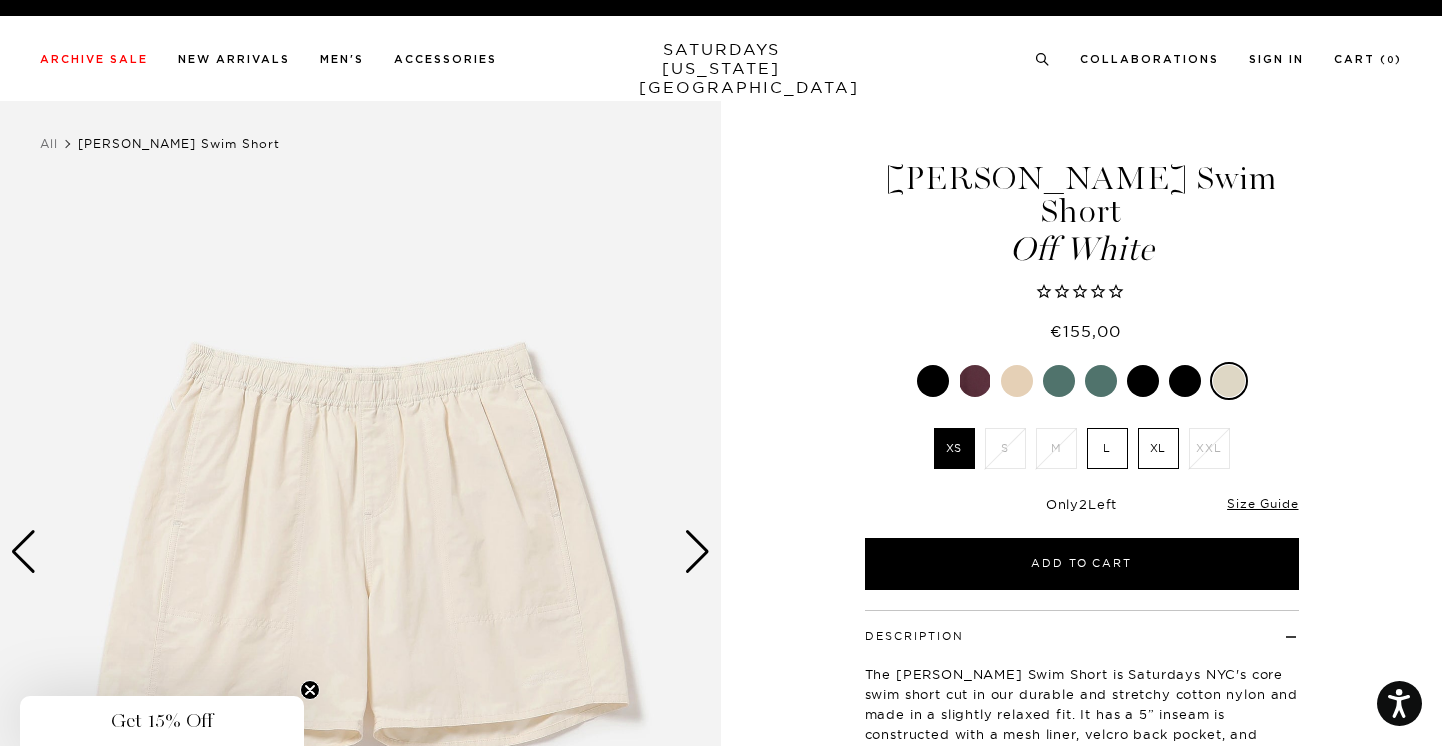 click at bounding box center (1059, 381) 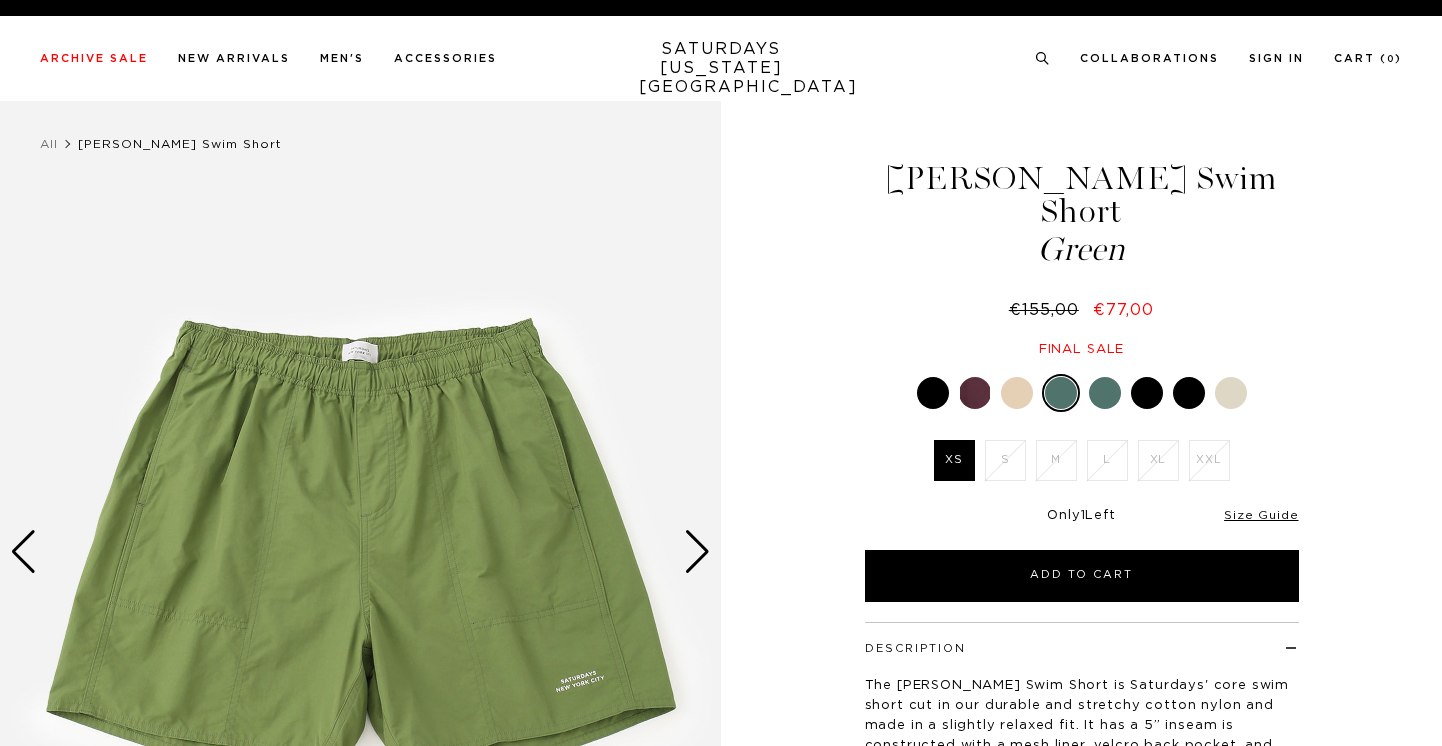 scroll, scrollTop: 0, scrollLeft: 0, axis: both 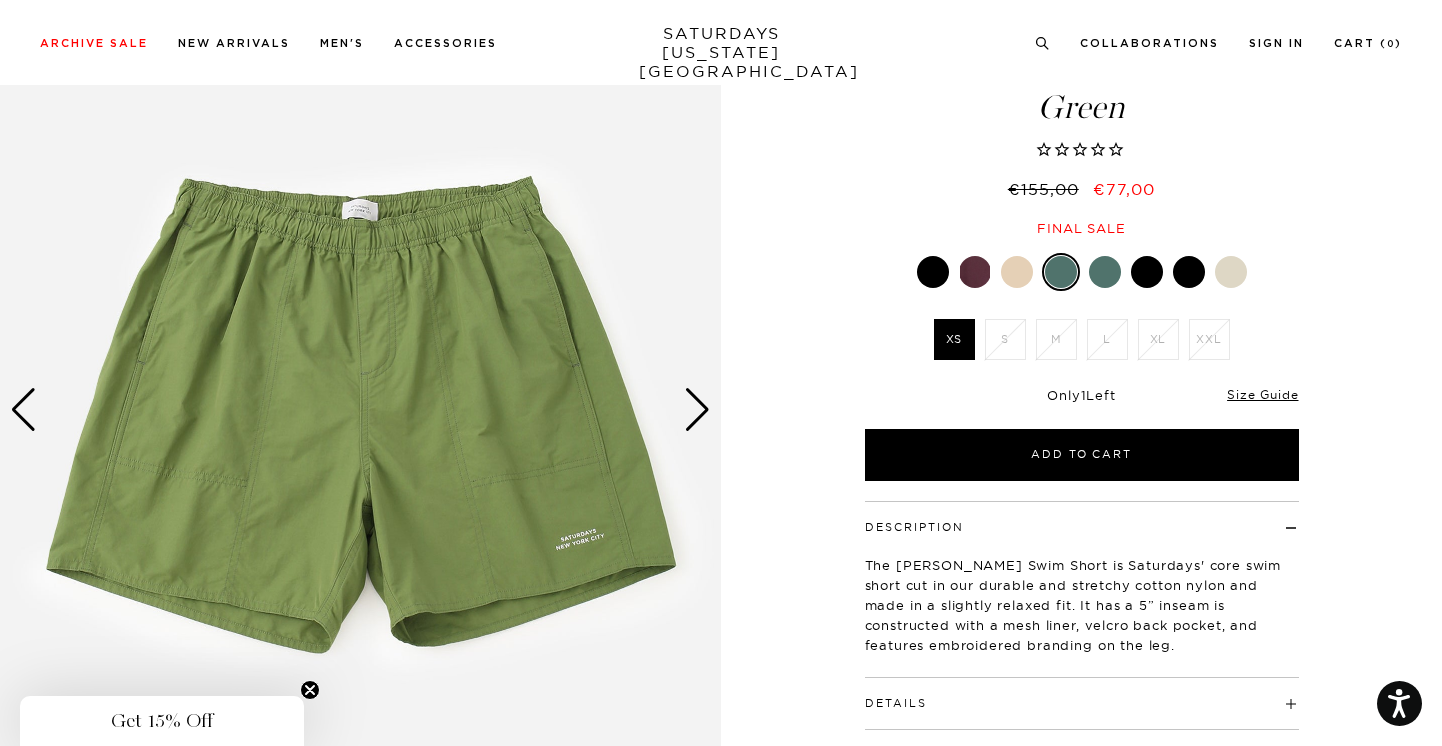 click at bounding box center (360, 409) 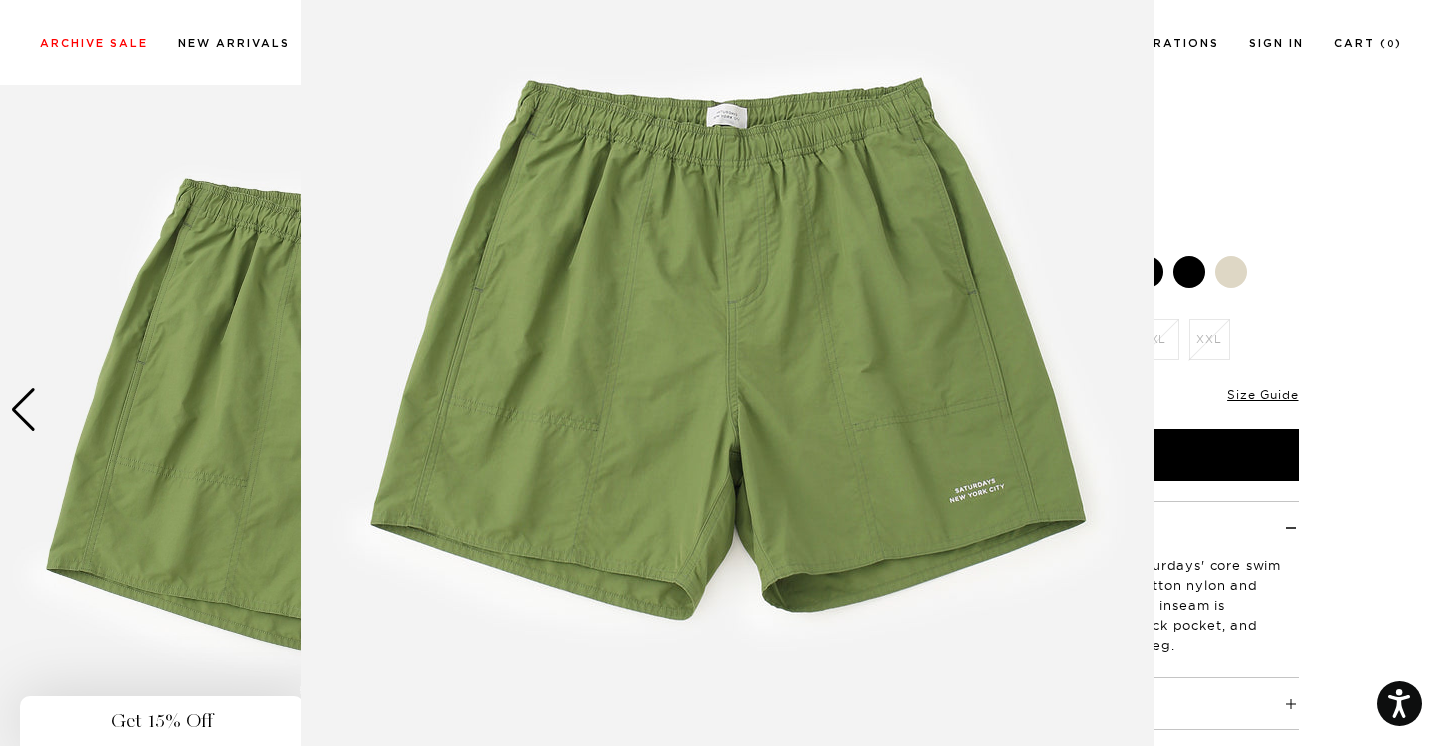 scroll, scrollTop: 170, scrollLeft: 0, axis: vertical 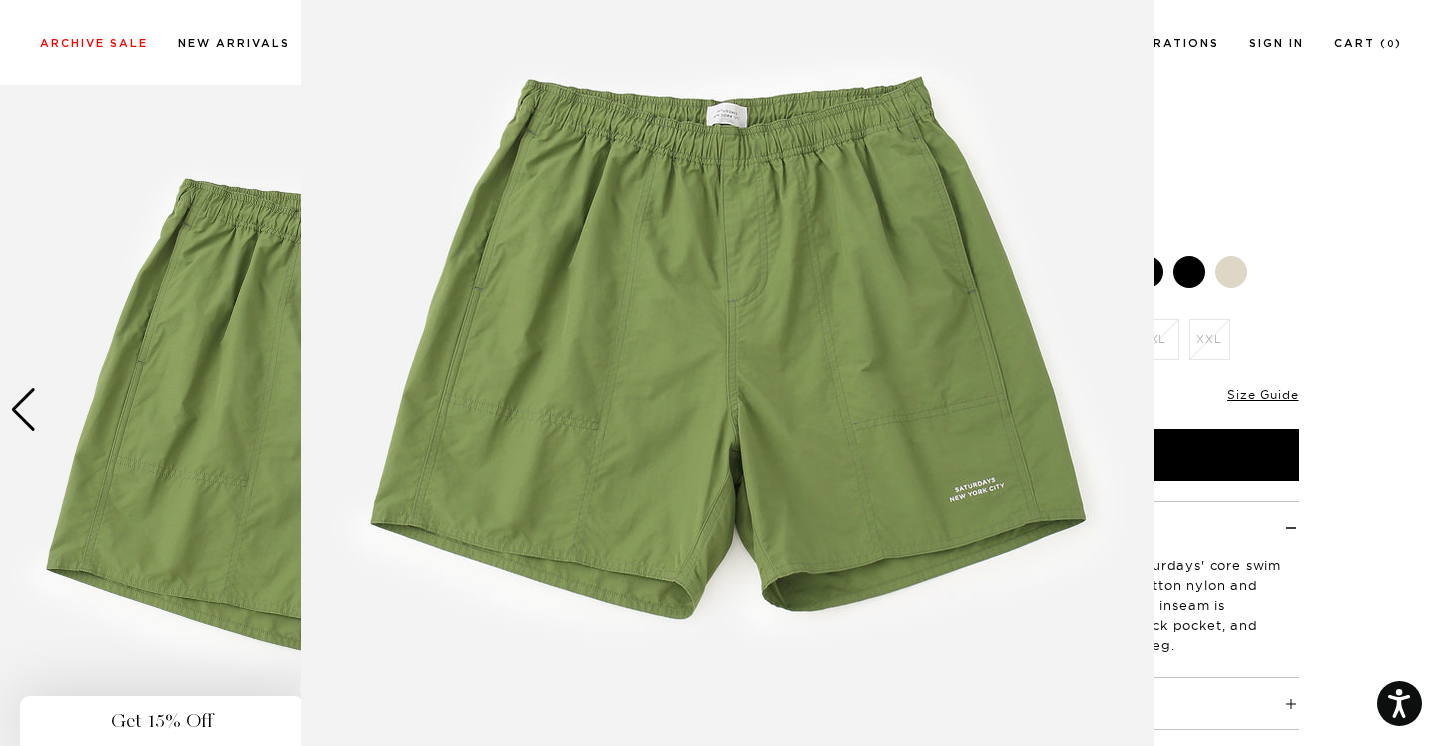 click at bounding box center [727, 342] 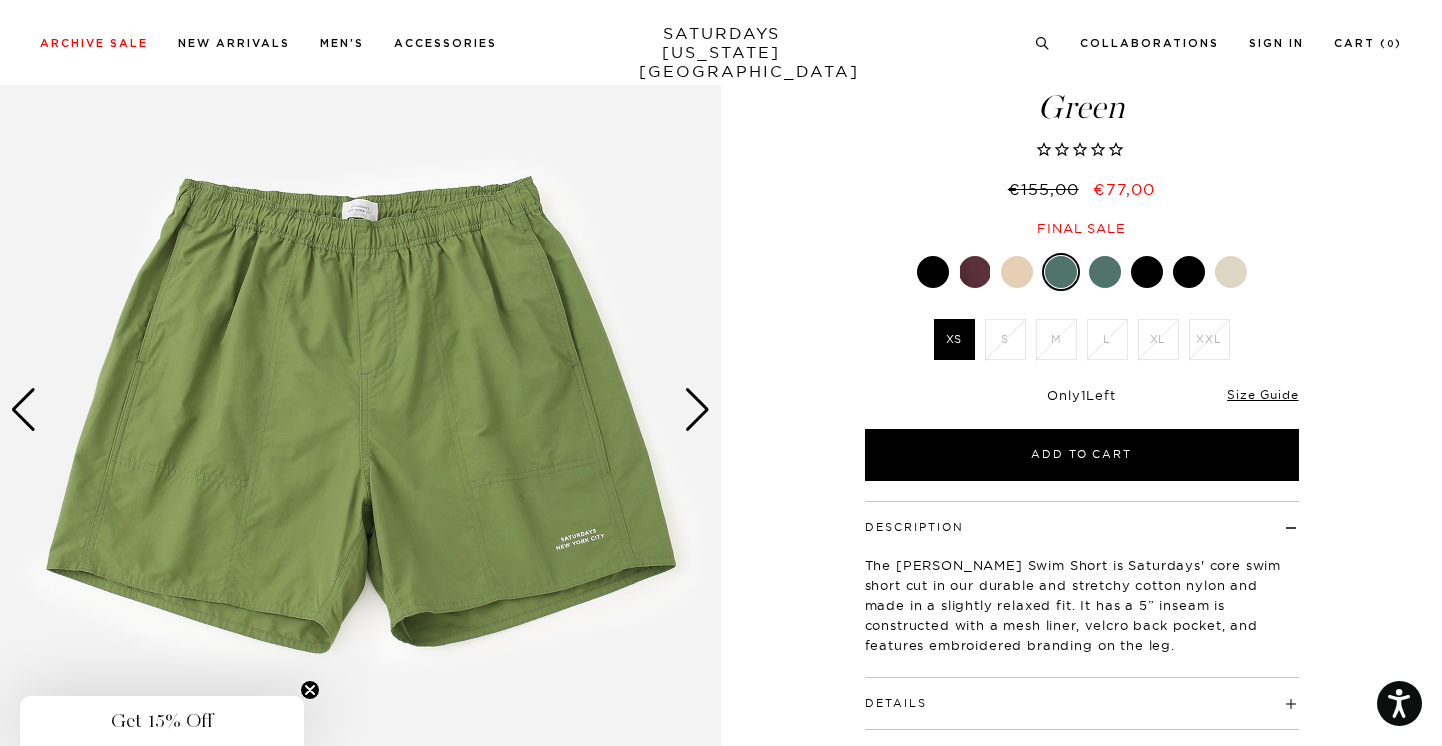 click at bounding box center [697, 410] 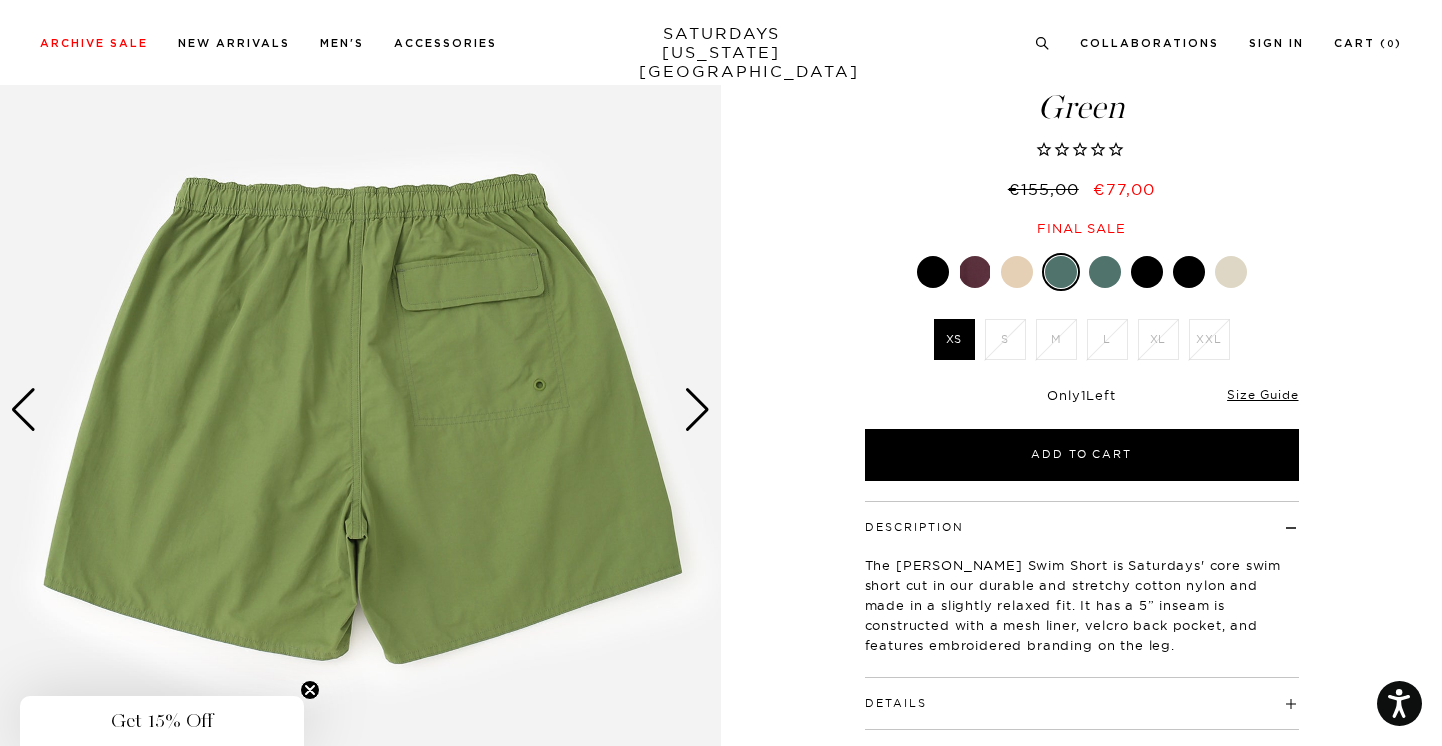 click at bounding box center [697, 410] 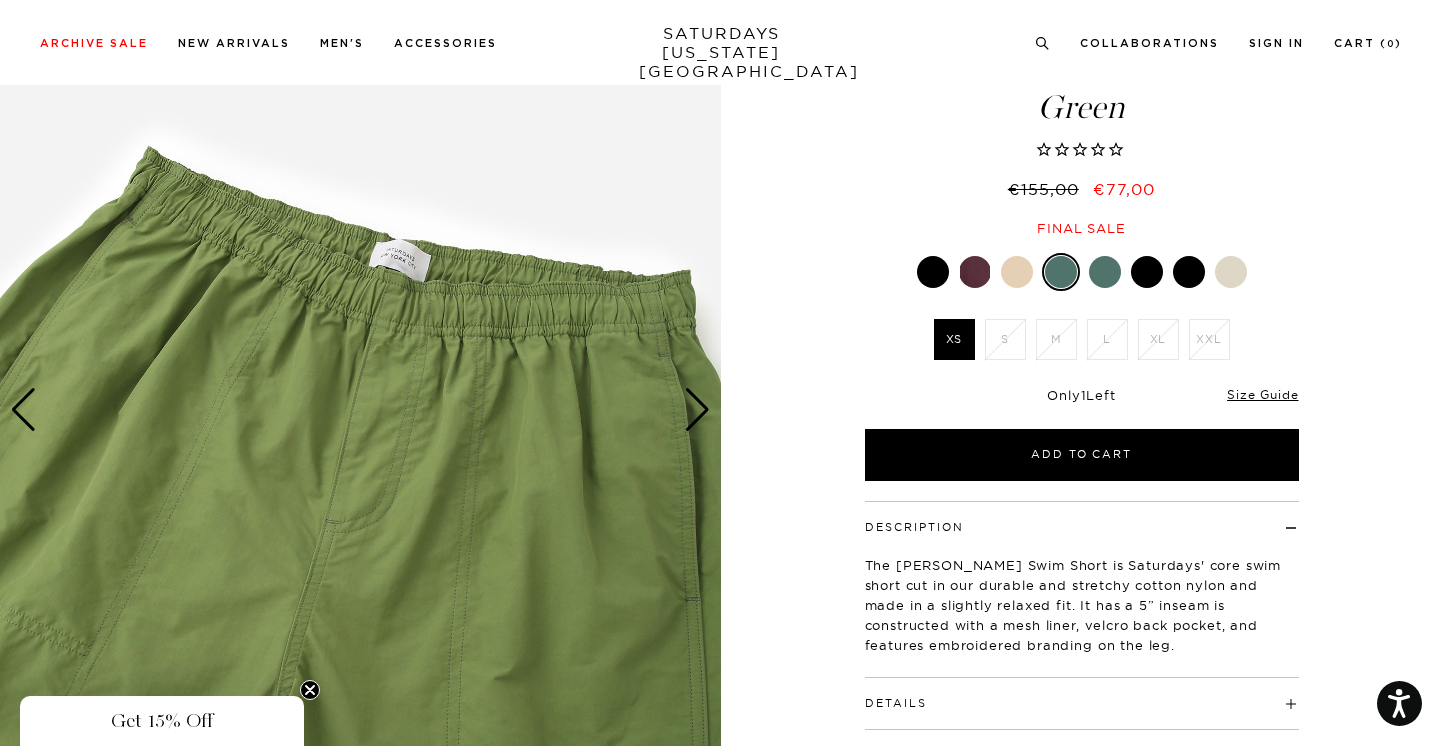 click at bounding box center (697, 410) 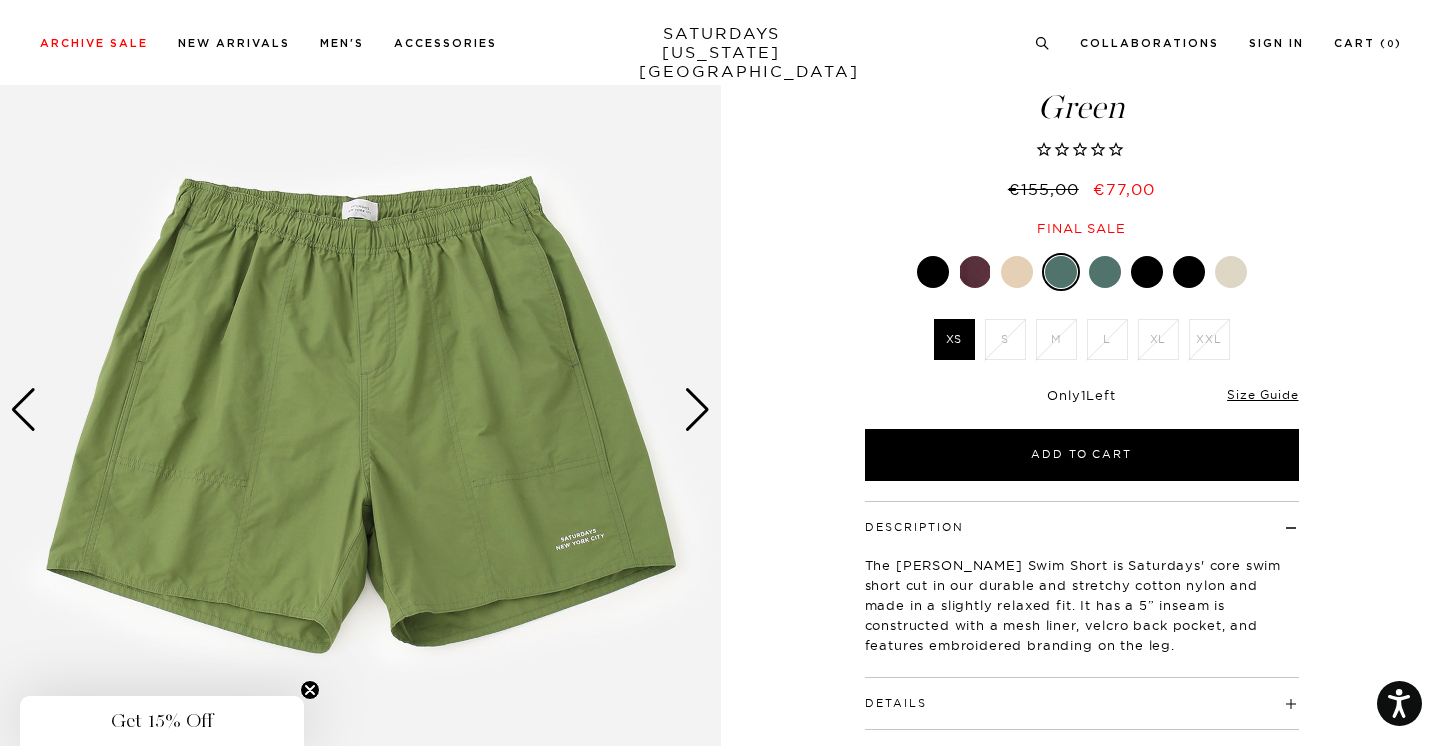 click at bounding box center [1189, 272] 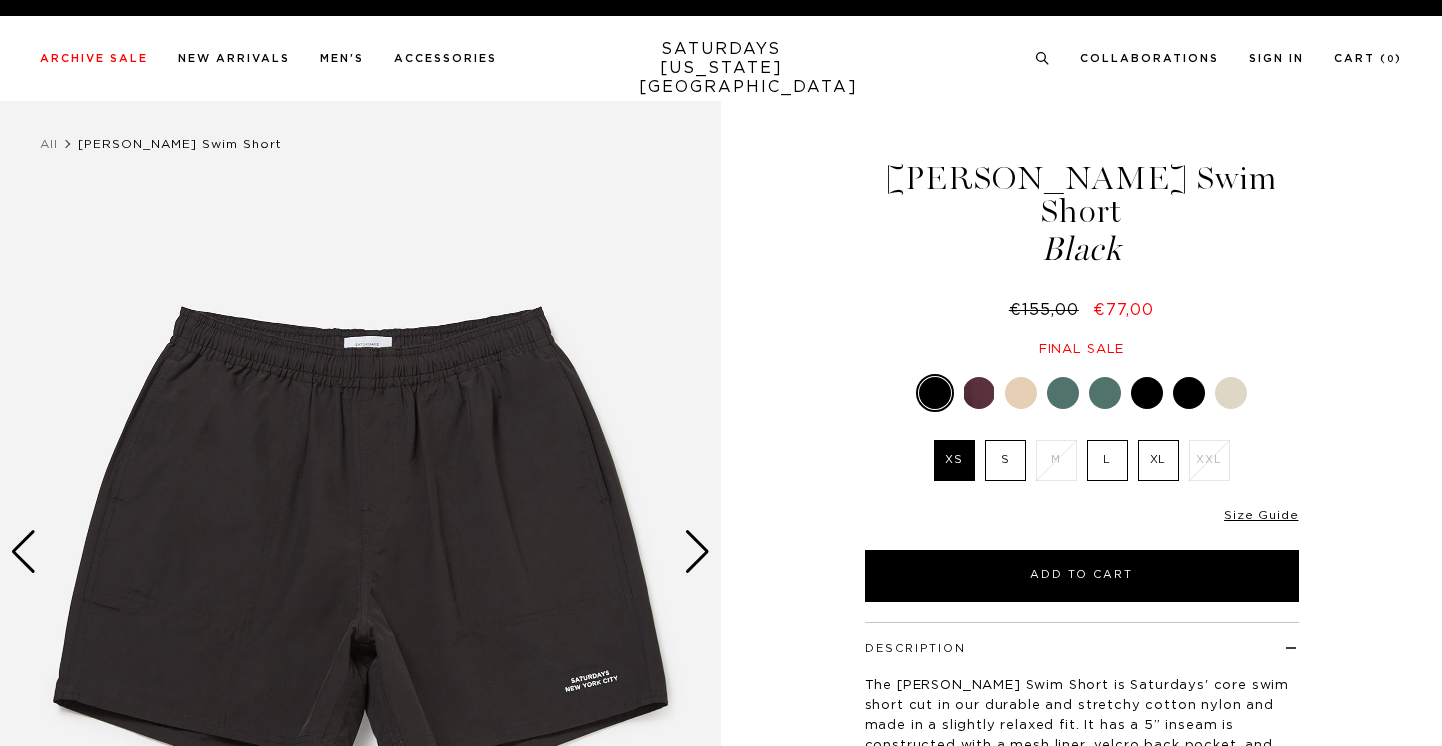 scroll, scrollTop: 0, scrollLeft: 0, axis: both 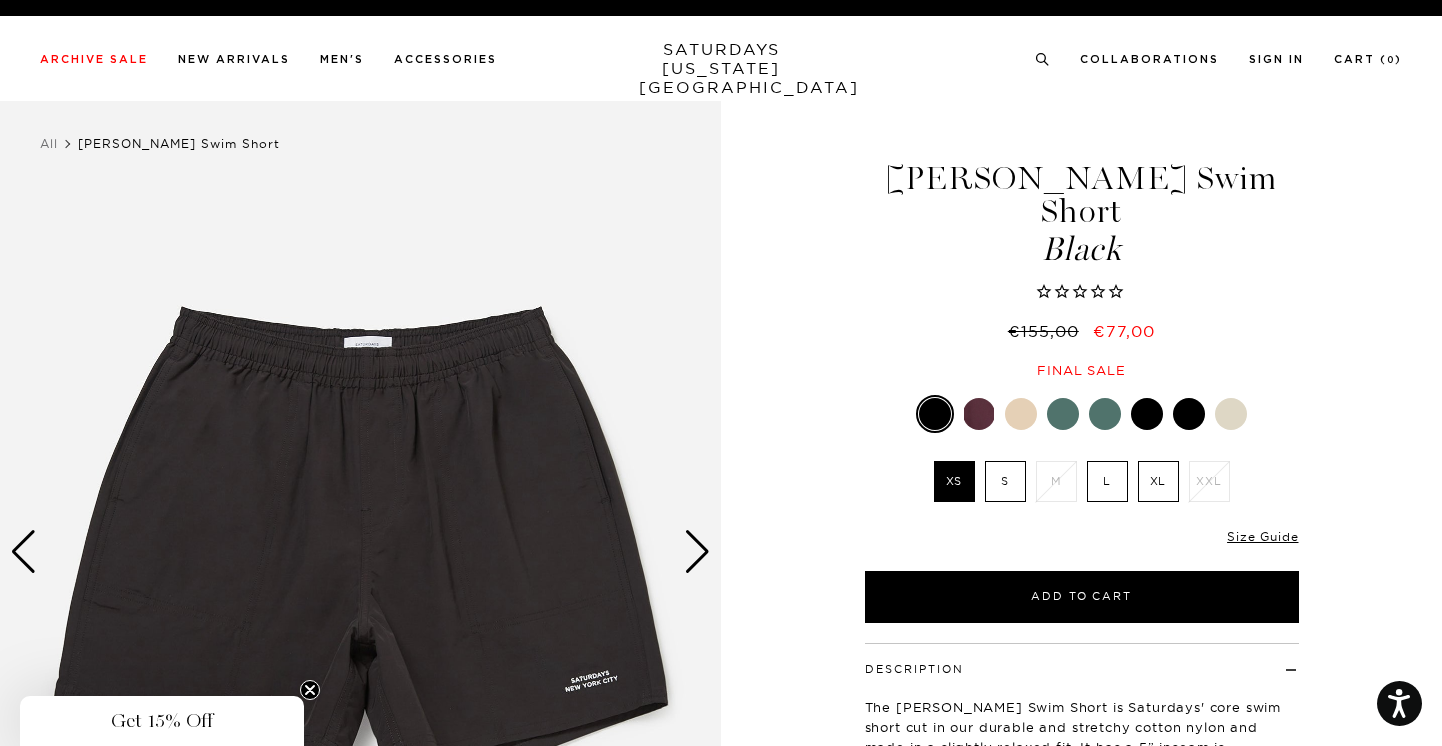 click at bounding box center [697, 552] 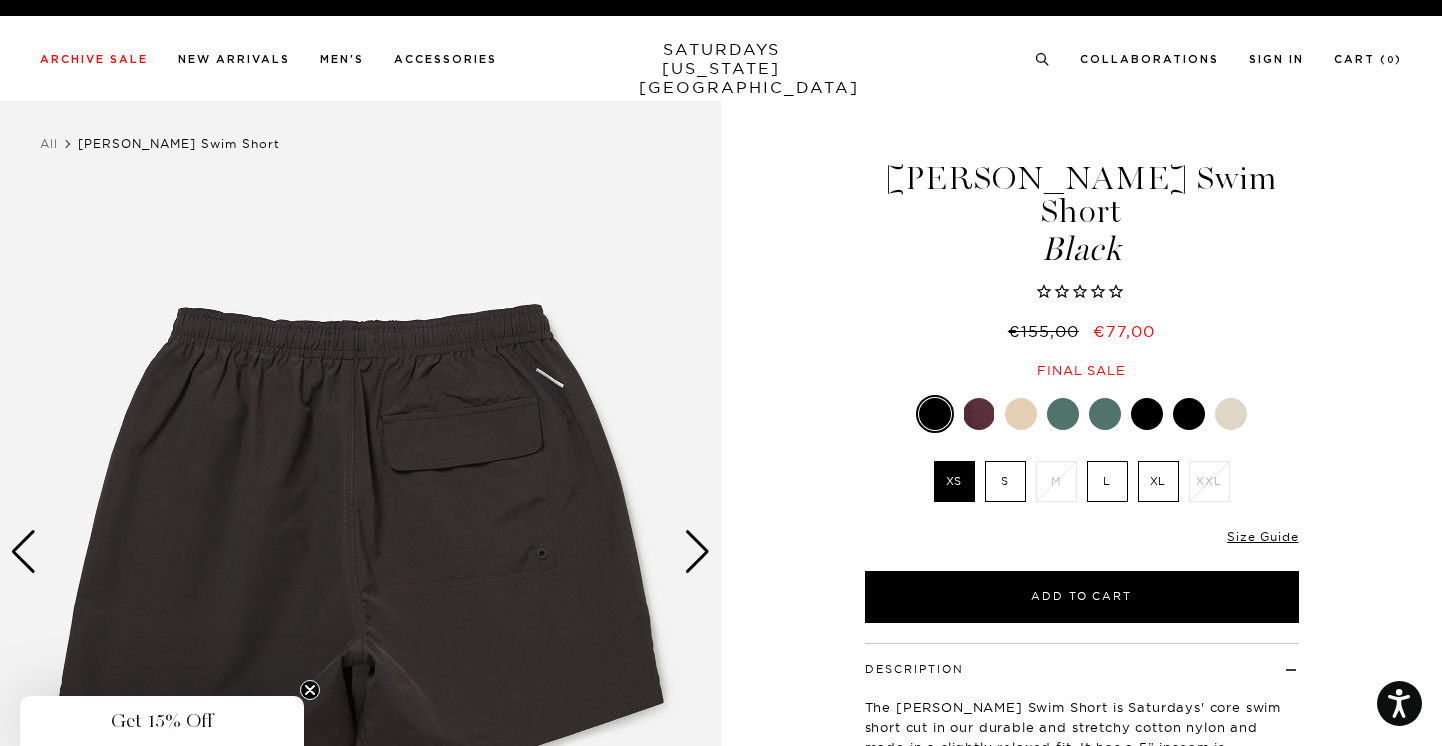 click at bounding box center (697, 552) 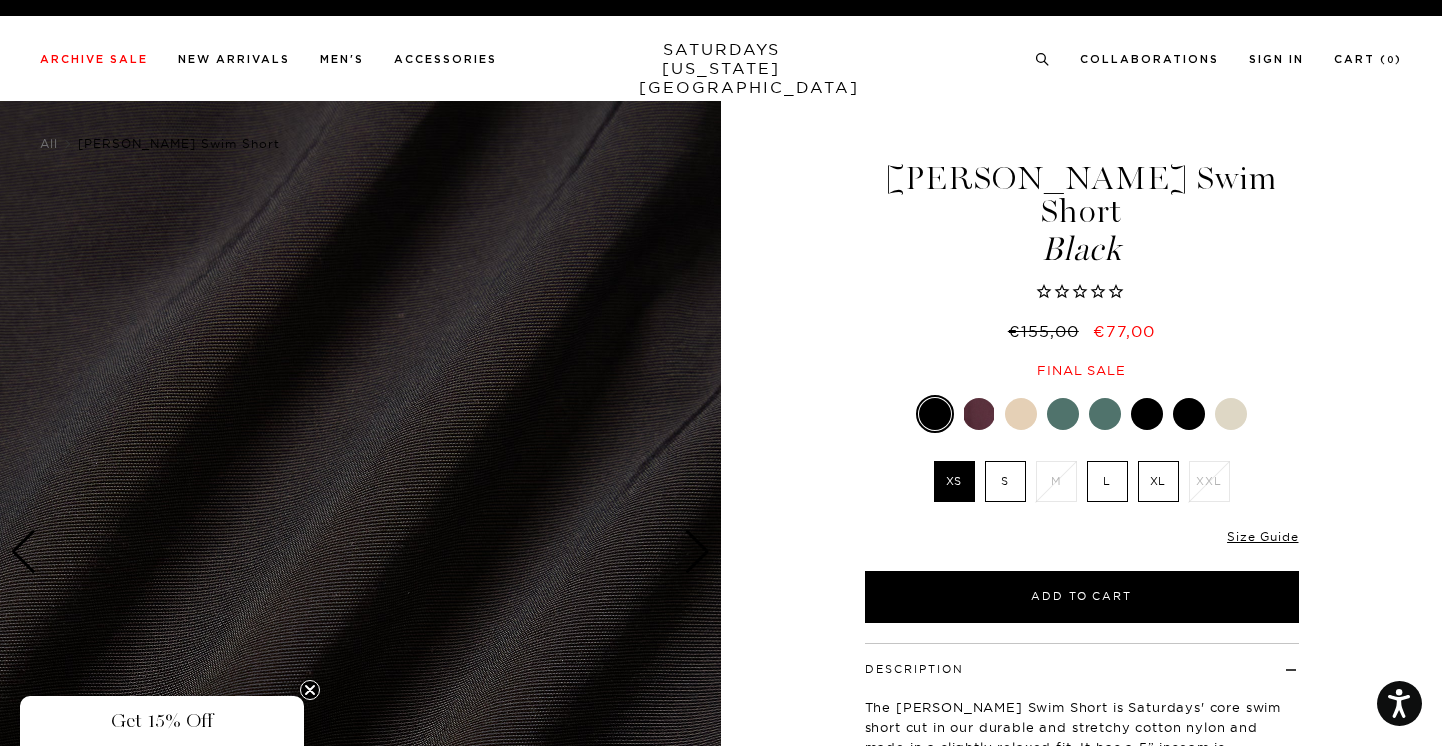 click at bounding box center [697, 552] 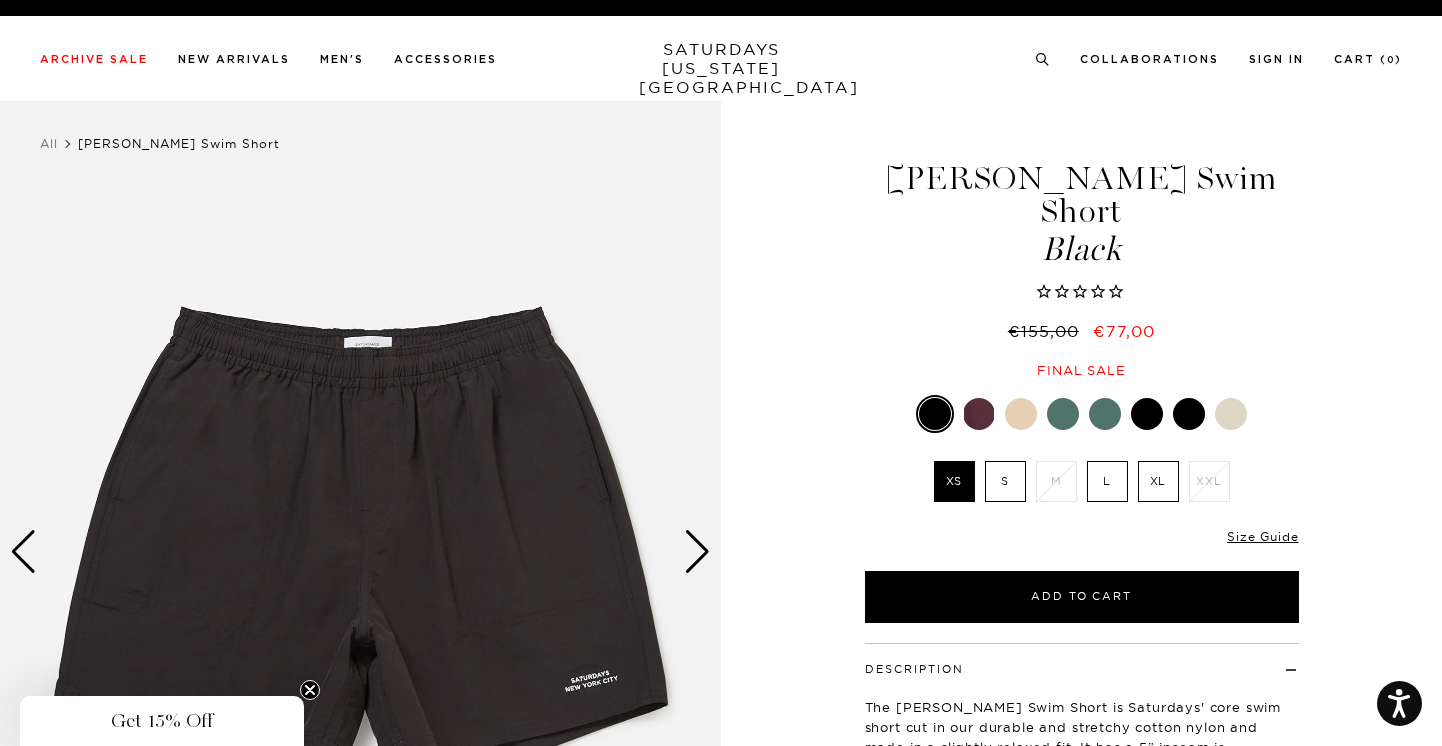 click at bounding box center [697, 552] 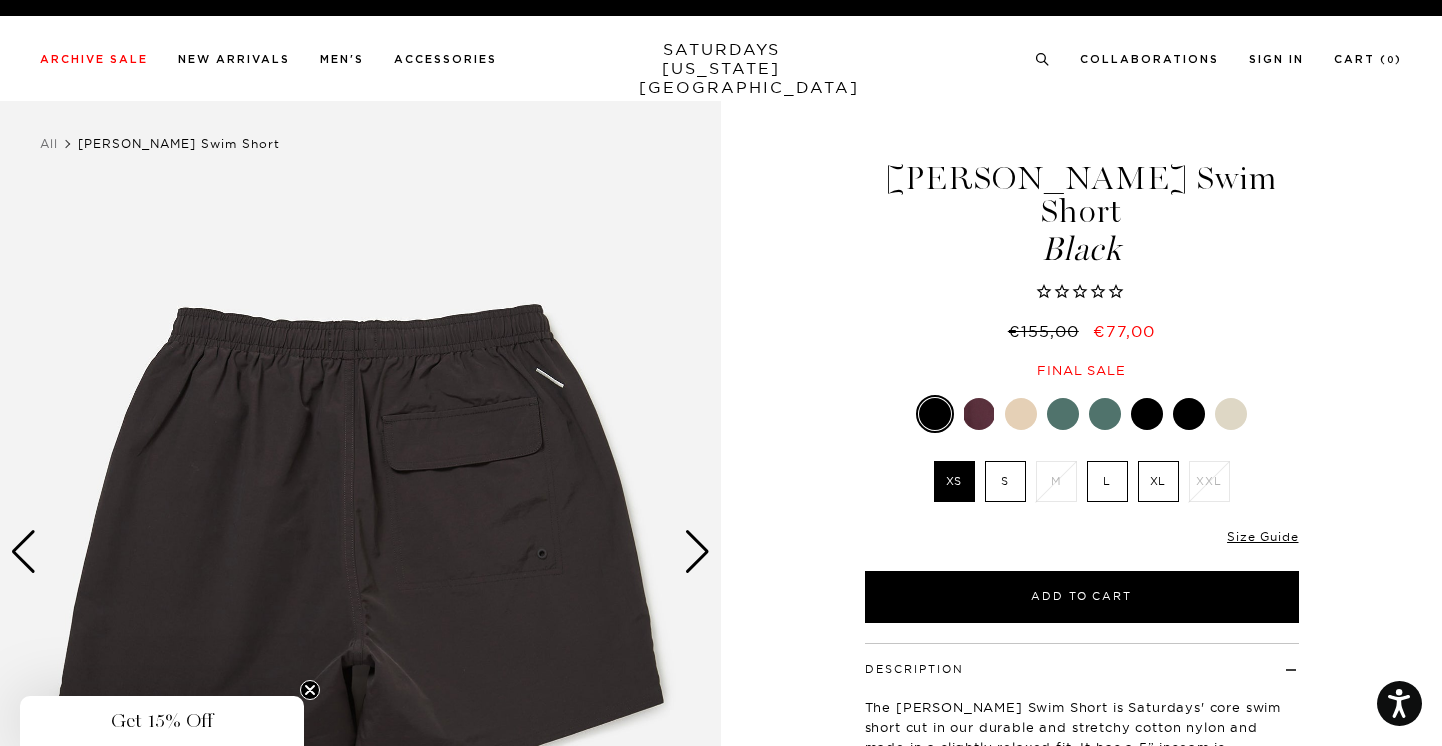 click at bounding box center [697, 552] 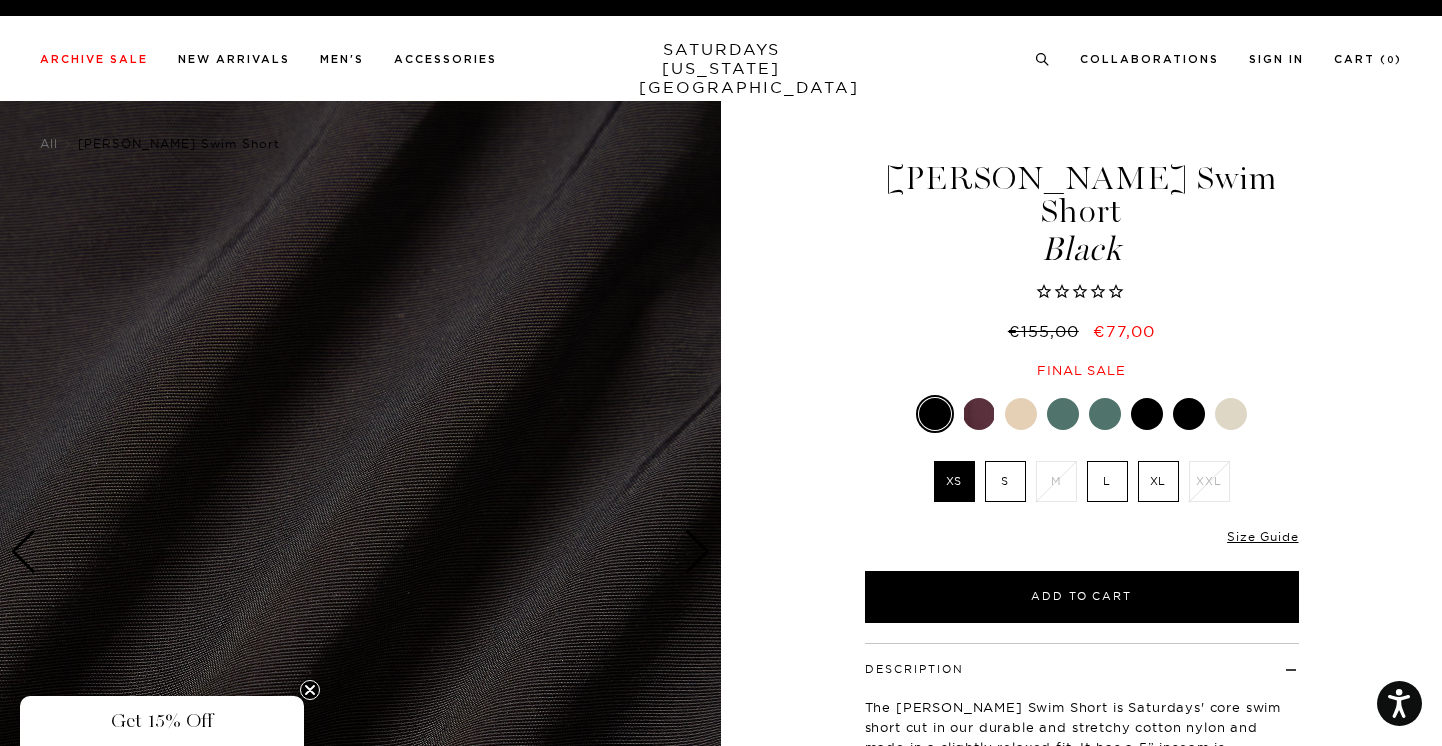 click at bounding box center (1105, 414) 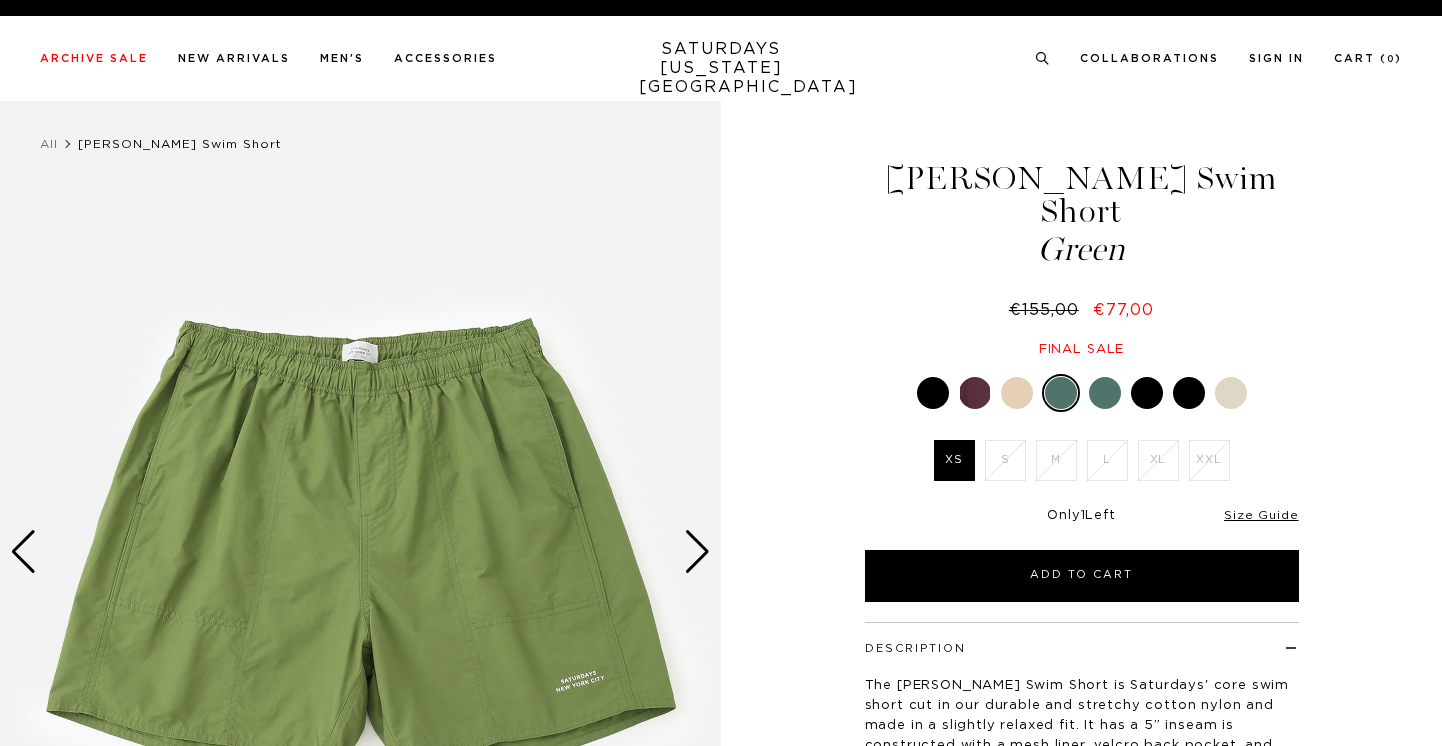 scroll, scrollTop: 0, scrollLeft: 0, axis: both 